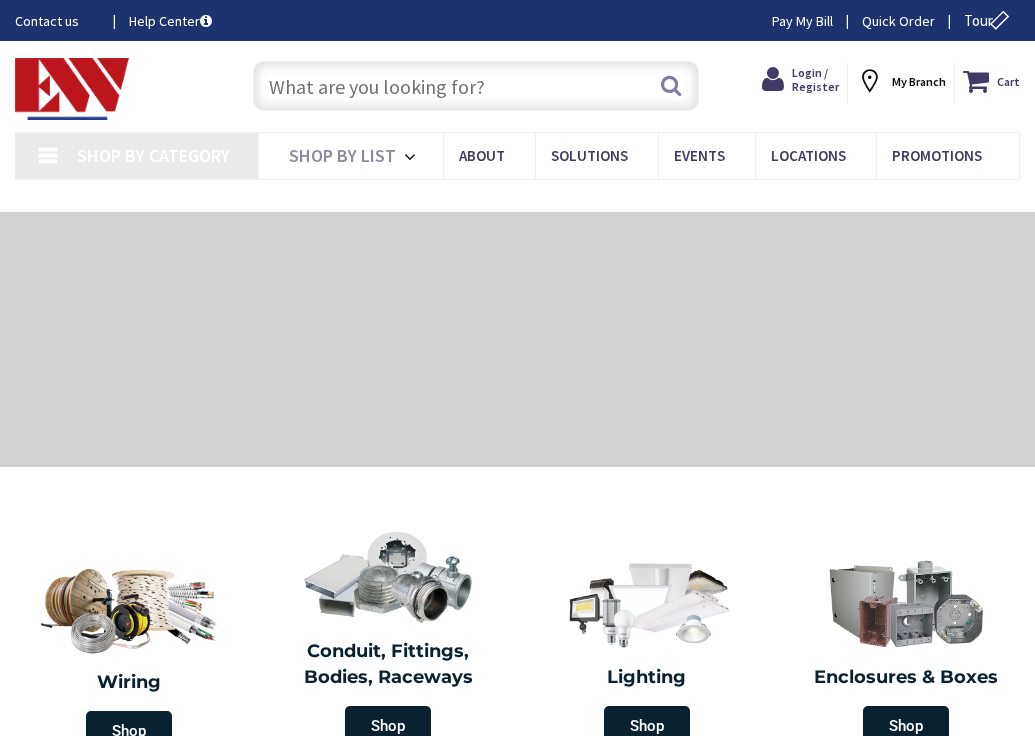 scroll, scrollTop: 0, scrollLeft: 0, axis: both 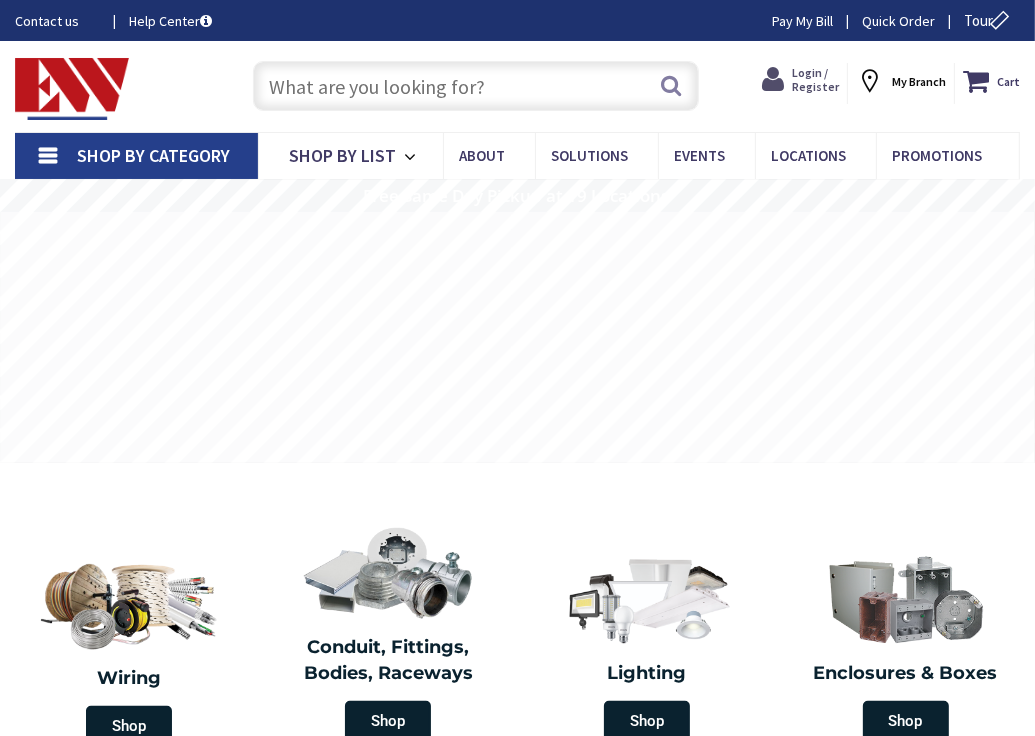 click on "Login / Register" at bounding box center [815, 79] 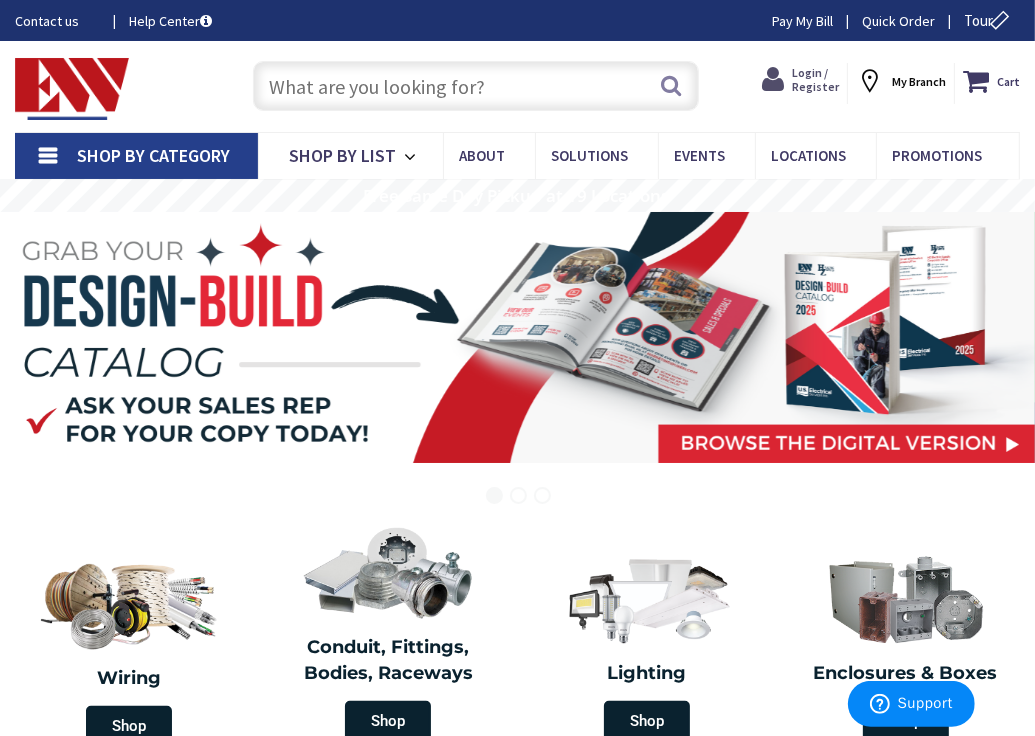 type on "[GEOGRAPHIC_DATA], [GEOGRAPHIC_DATA]" 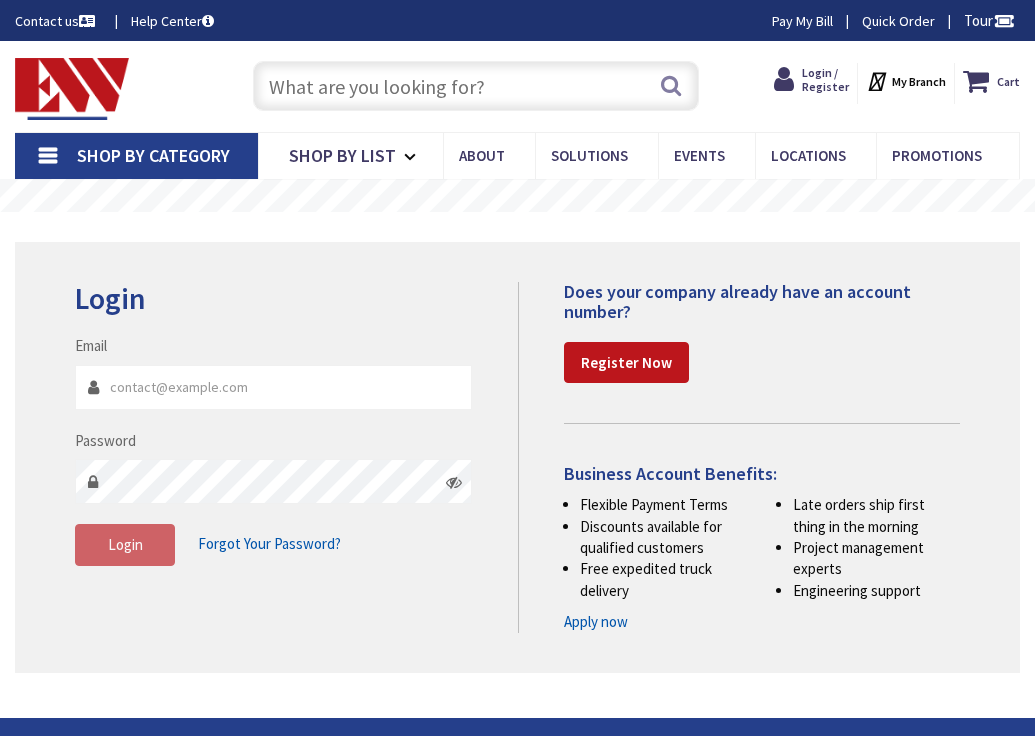 scroll, scrollTop: 0, scrollLeft: 0, axis: both 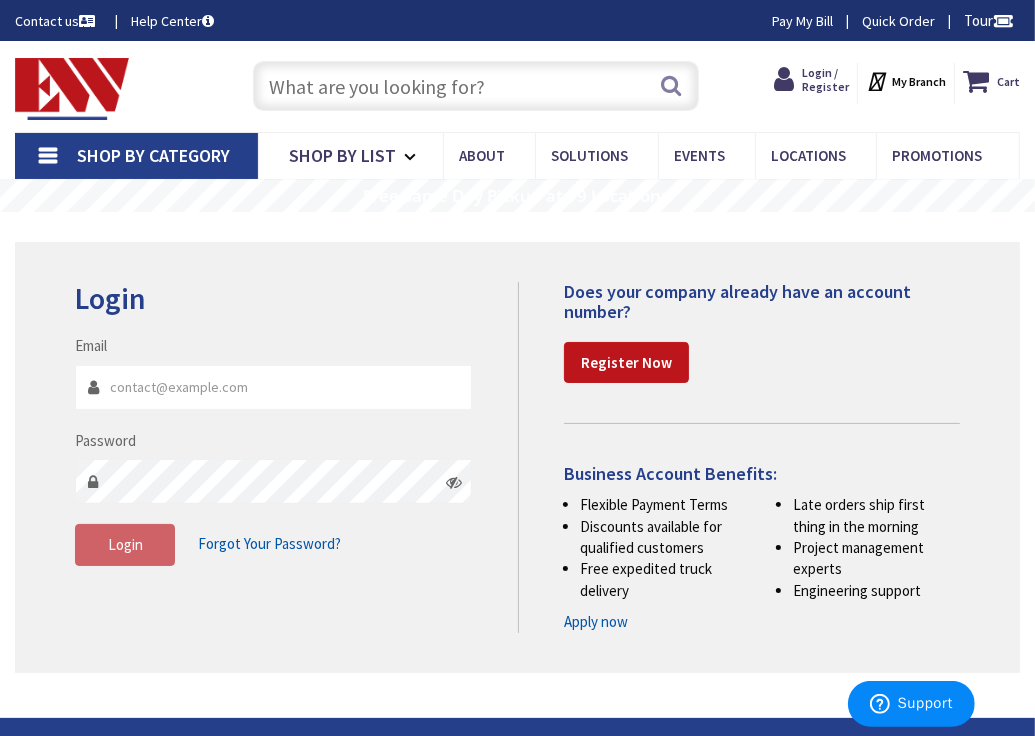 type on "[EMAIL_ADDRESS][DOMAIN_NAME]" 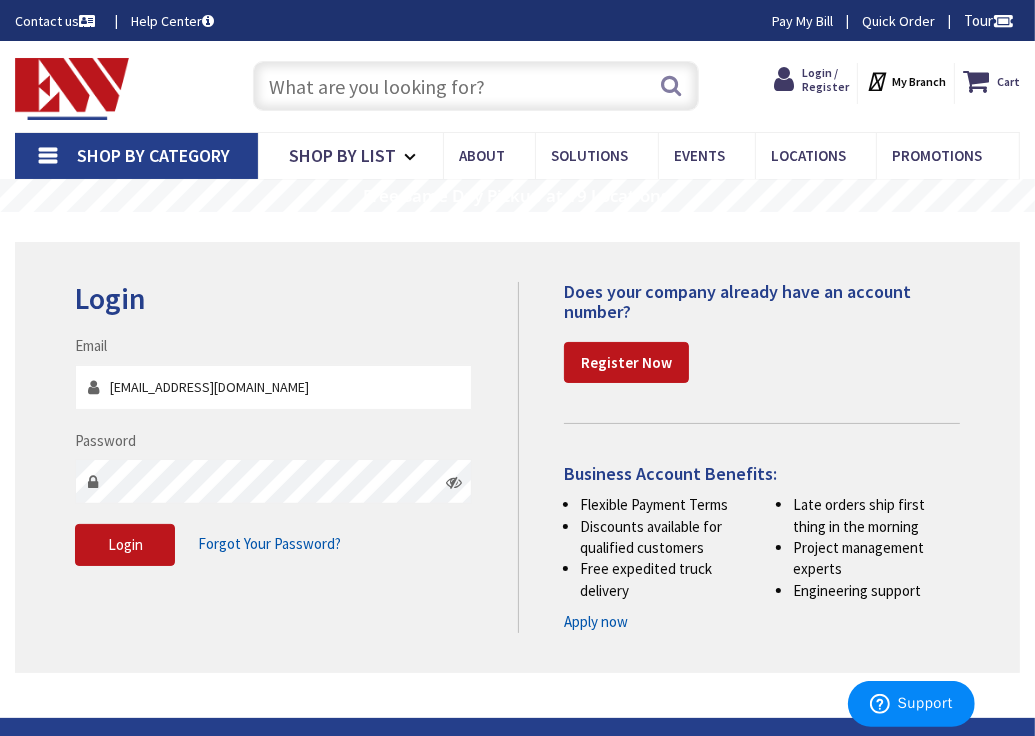 drag, startPoint x: 475, startPoint y: 692, endPoint x: 472, endPoint y: 675, distance: 17.262676 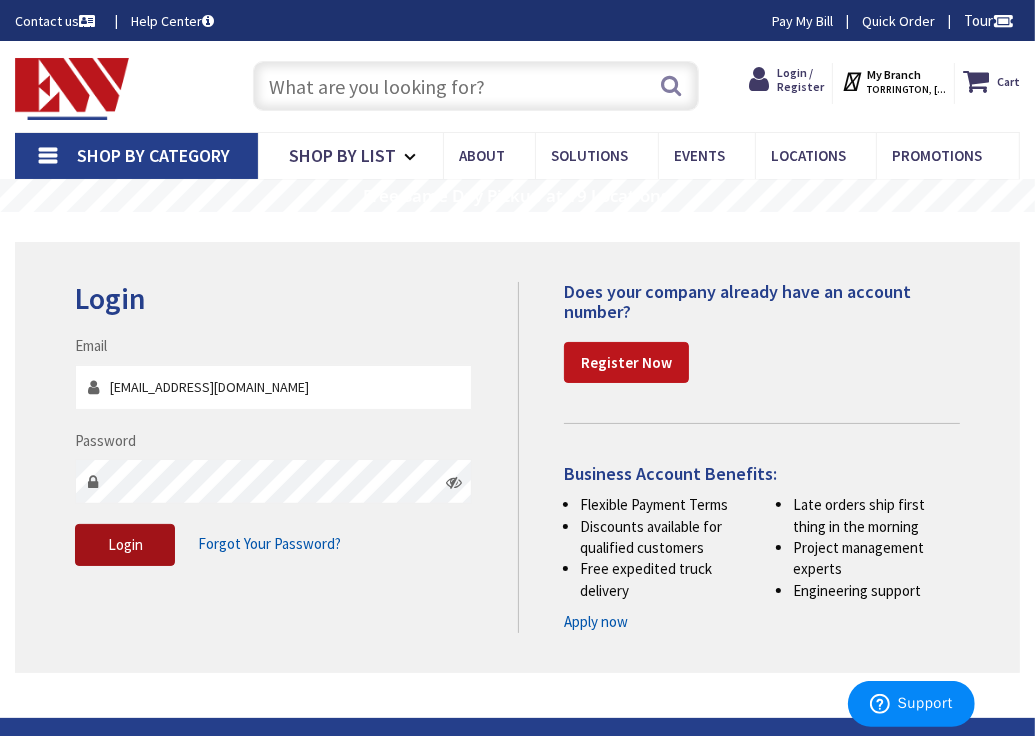 click on "Login" at bounding box center (125, 545) 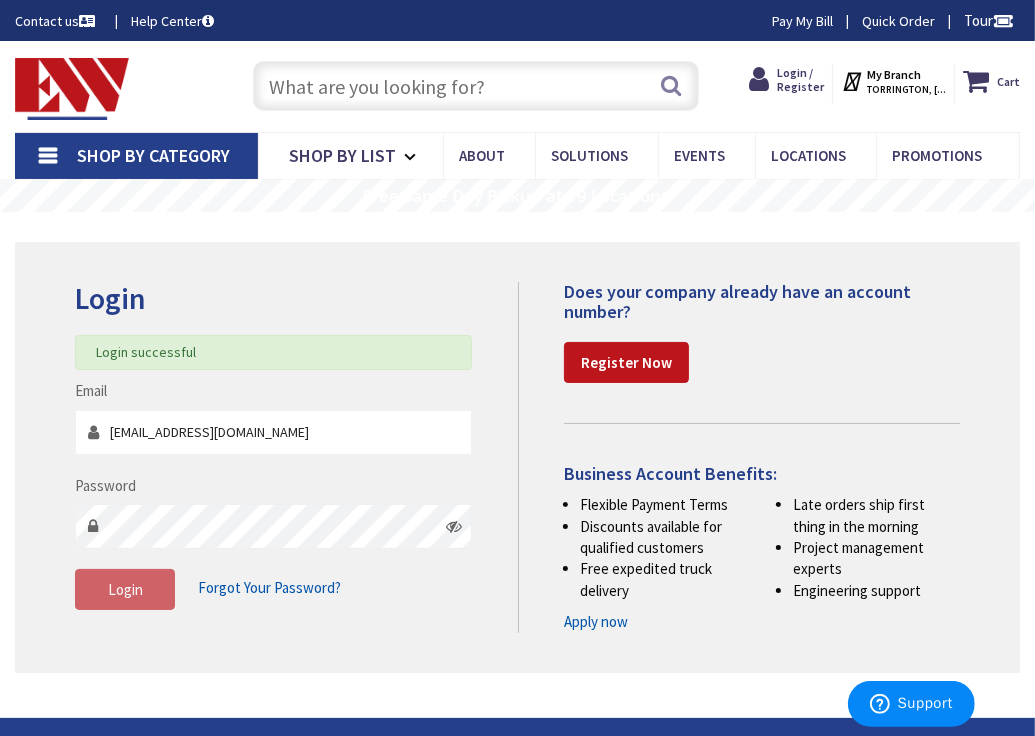 click at bounding box center [476, 86] 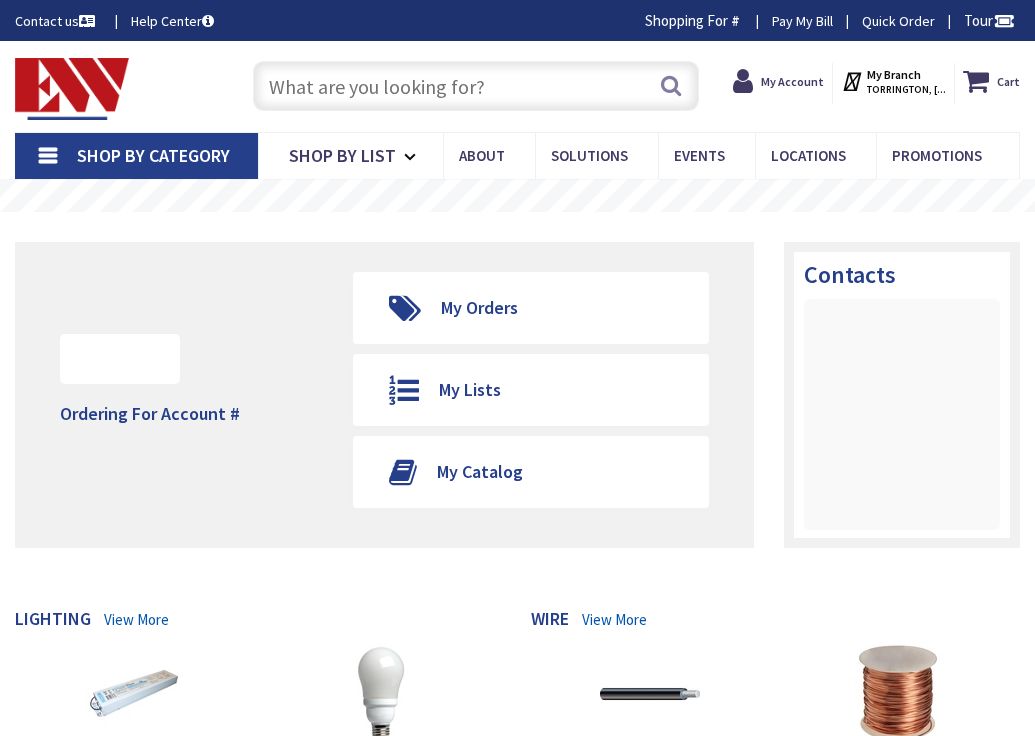 scroll, scrollTop: 0, scrollLeft: 0, axis: both 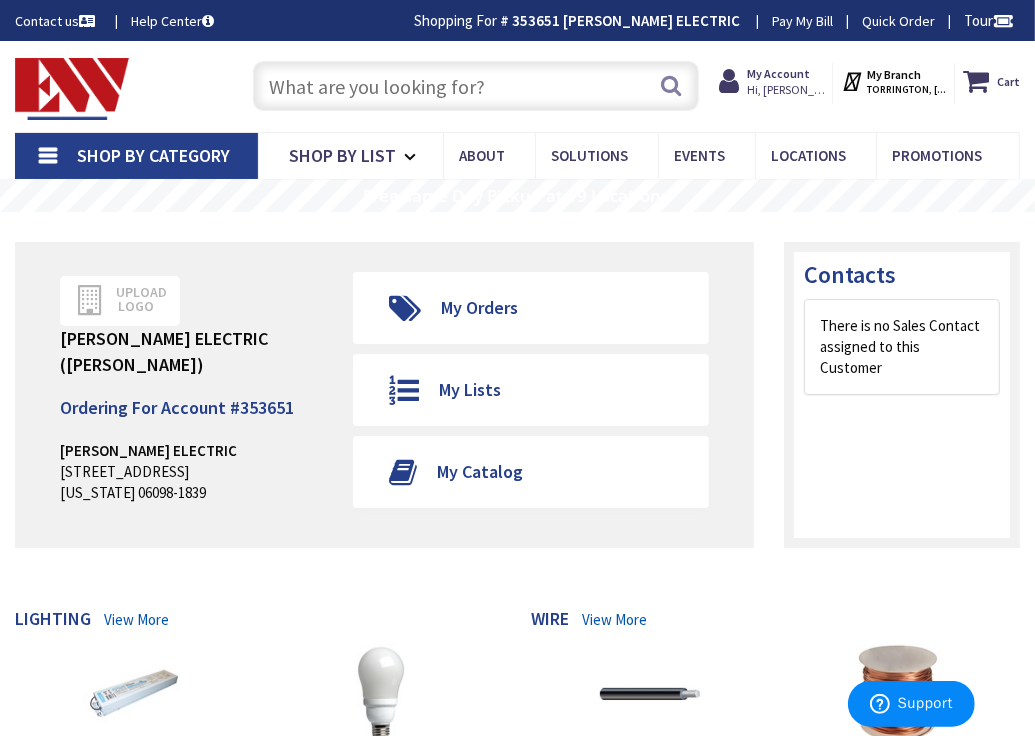 click at bounding box center [476, 86] 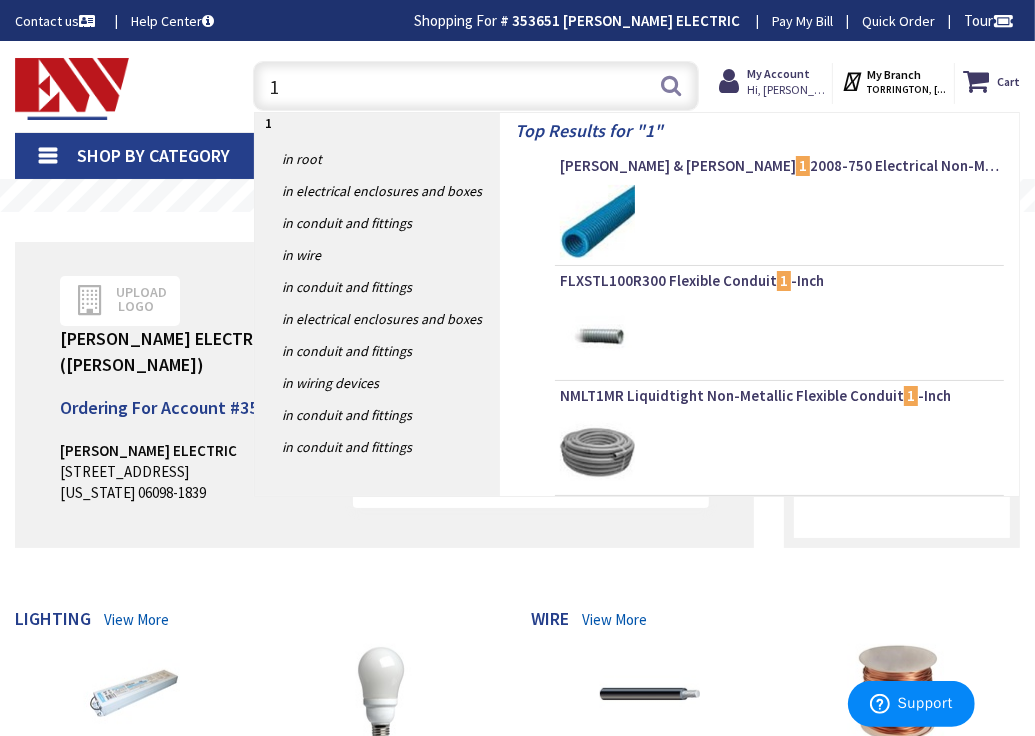 scroll, scrollTop: 0, scrollLeft: 0, axis: both 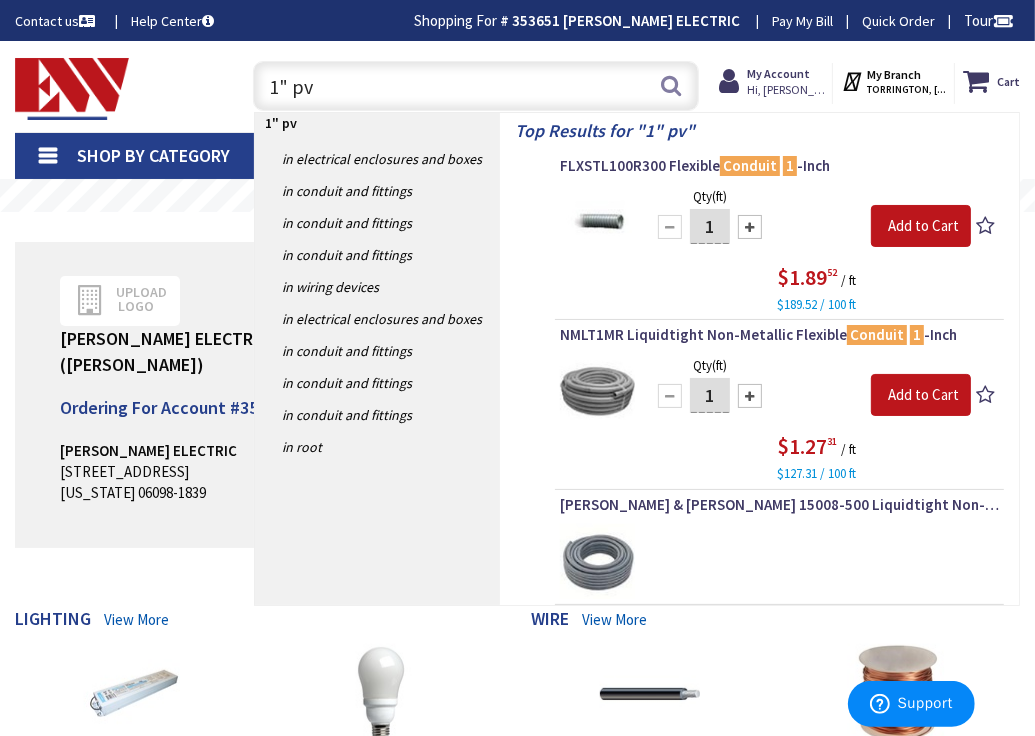 type on "1" pvc" 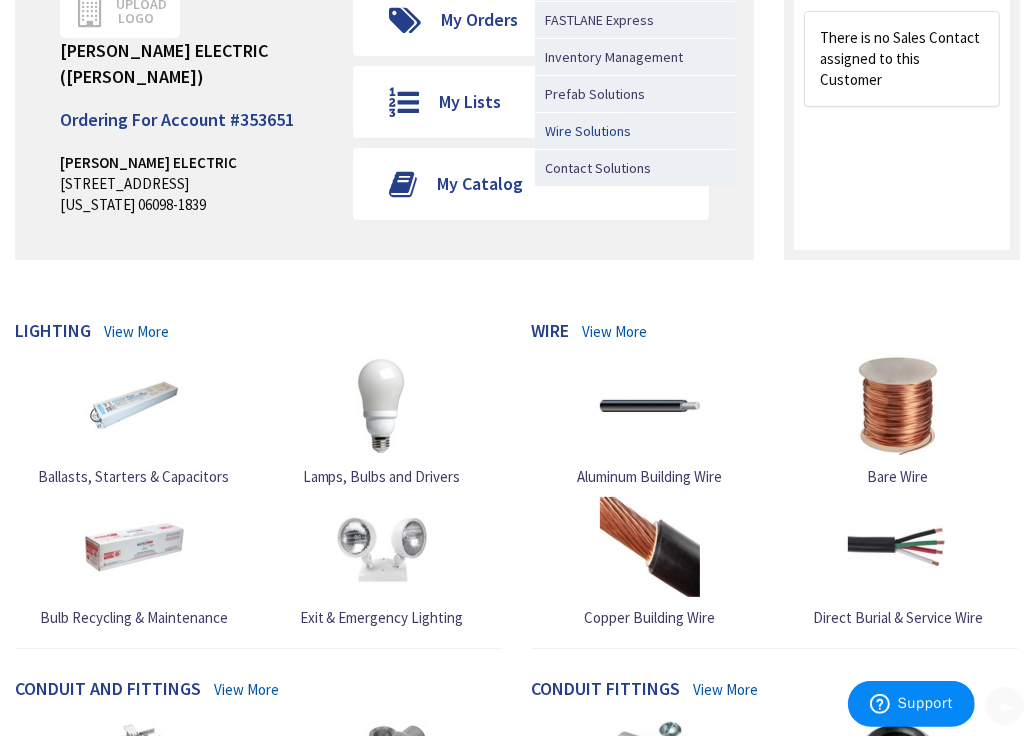 scroll, scrollTop: 400, scrollLeft: 0, axis: vertical 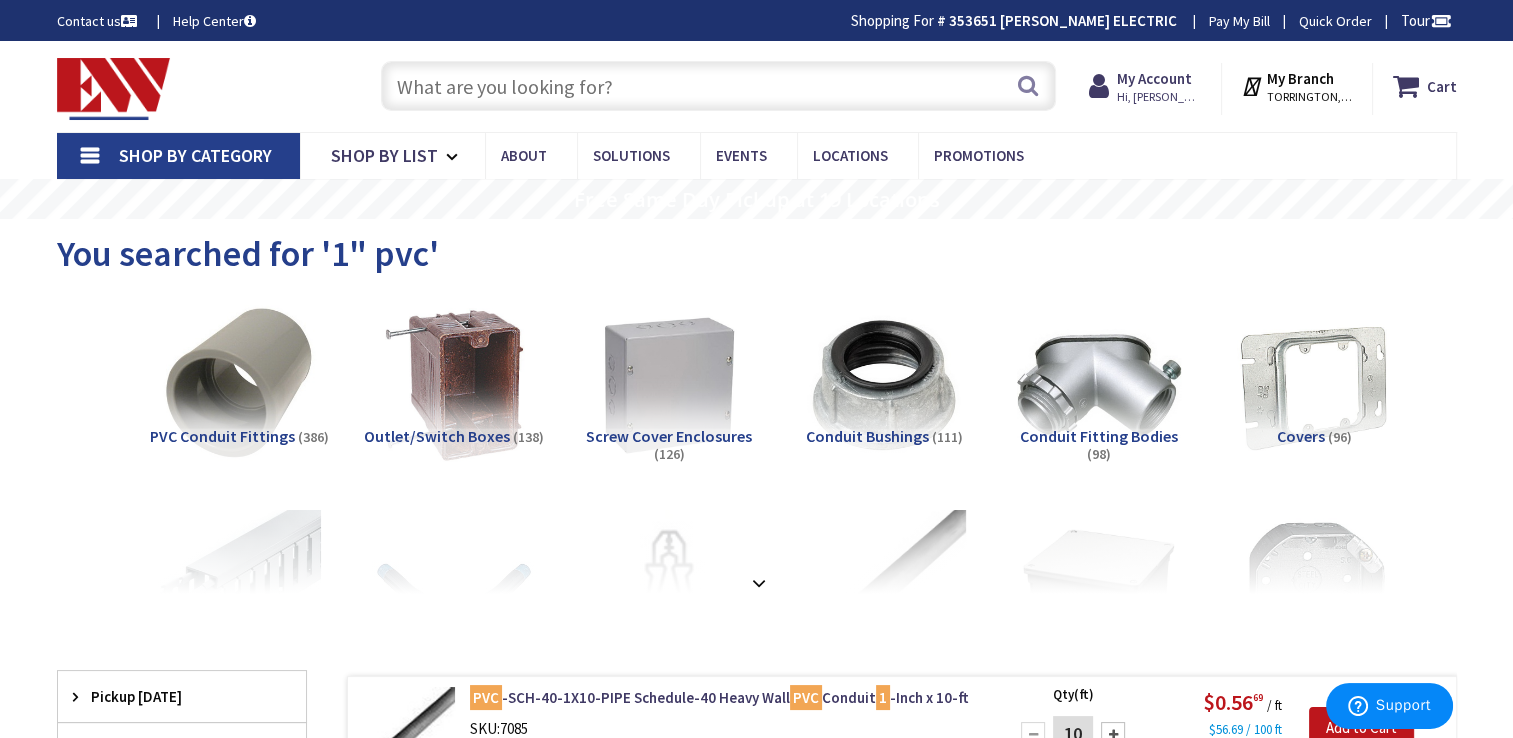 click at bounding box center [718, 86] 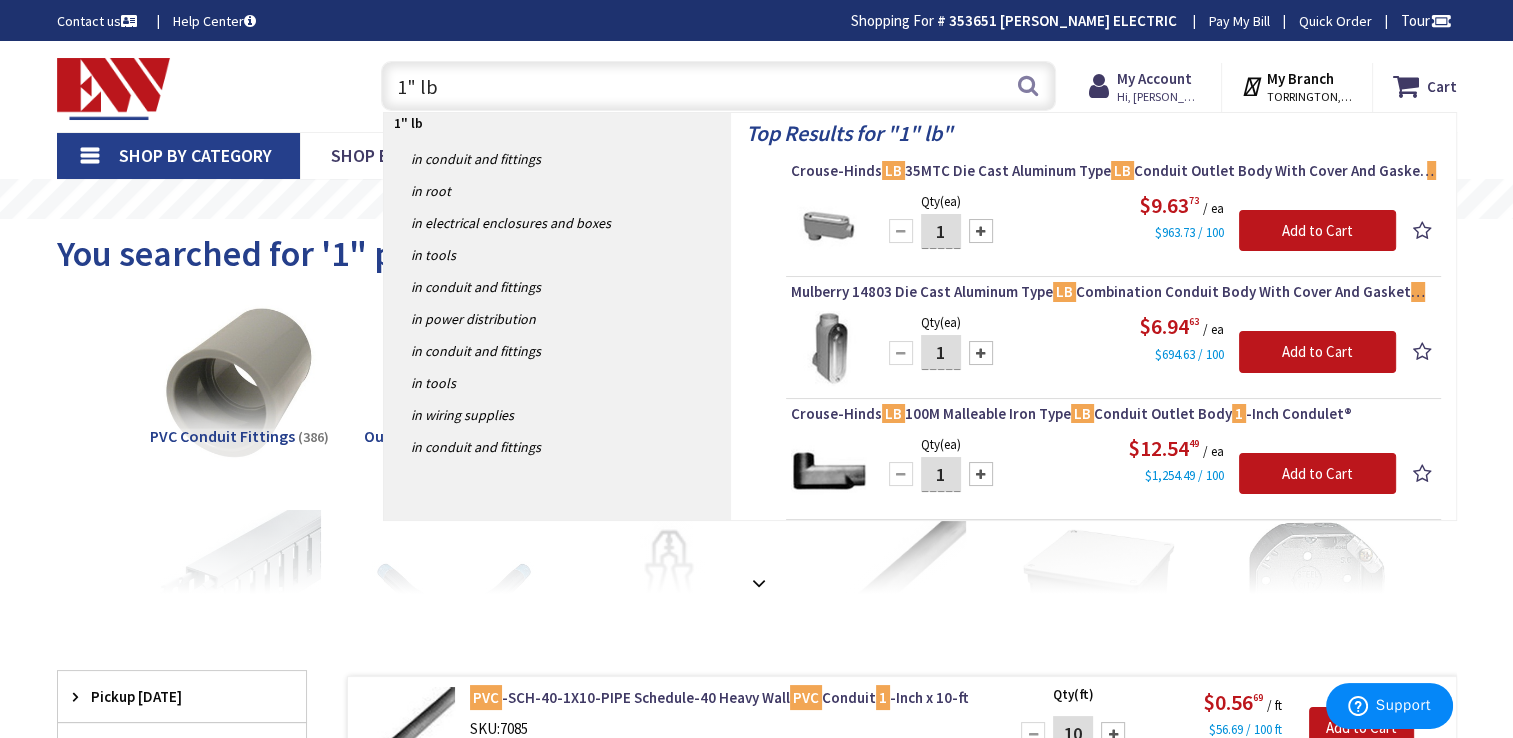 click on "1" lb" at bounding box center (718, 86) 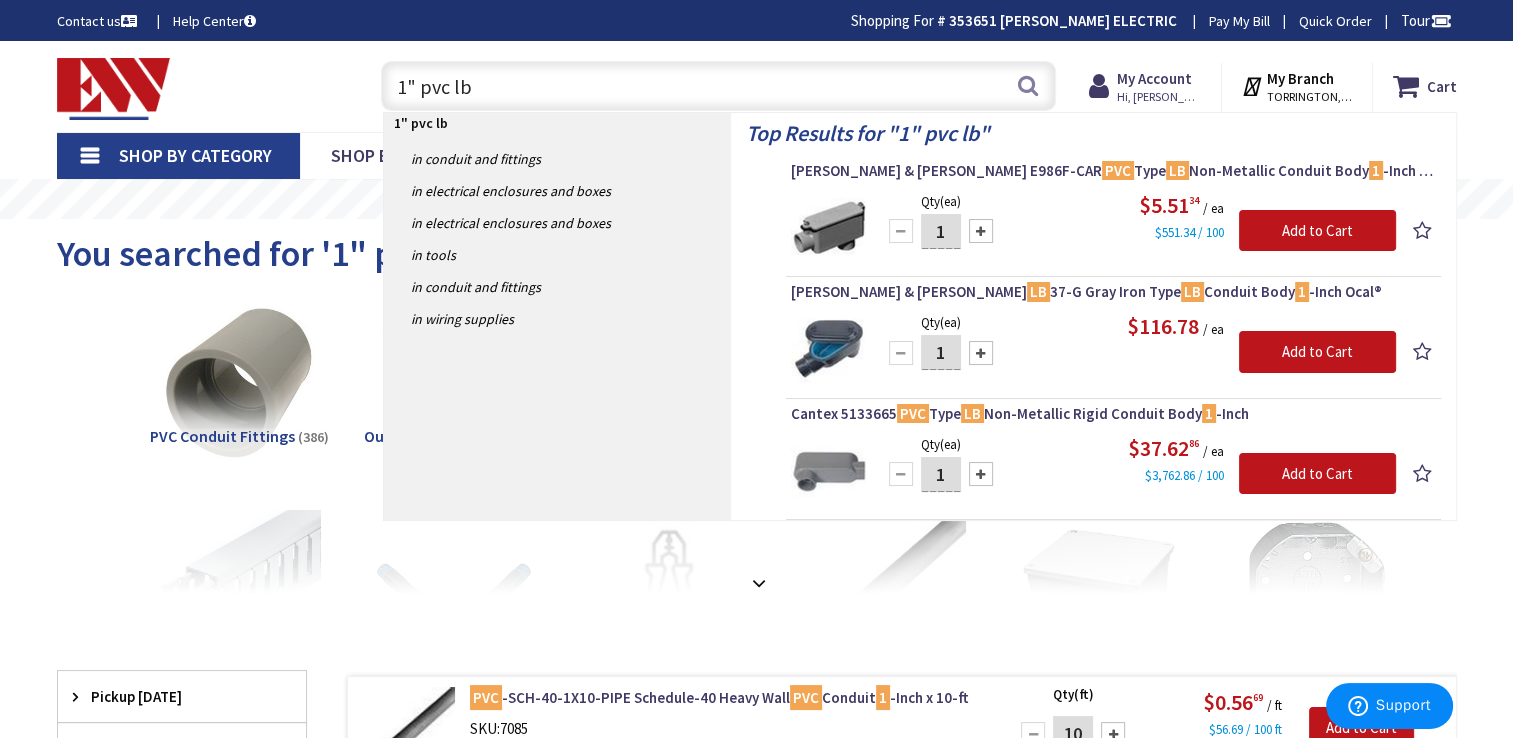 click on "$551.34 / 100" at bounding box center (1181, 231) 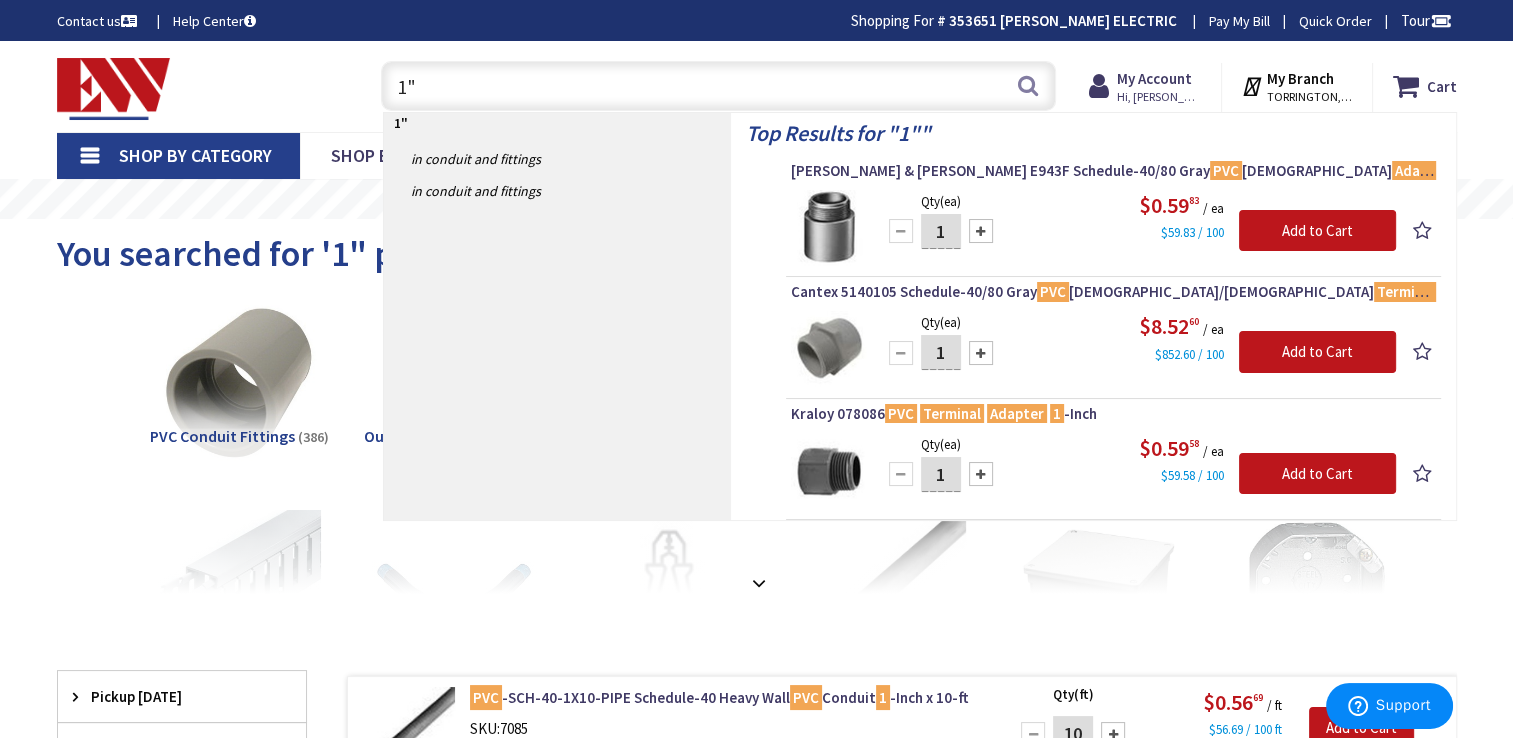 type on "1" 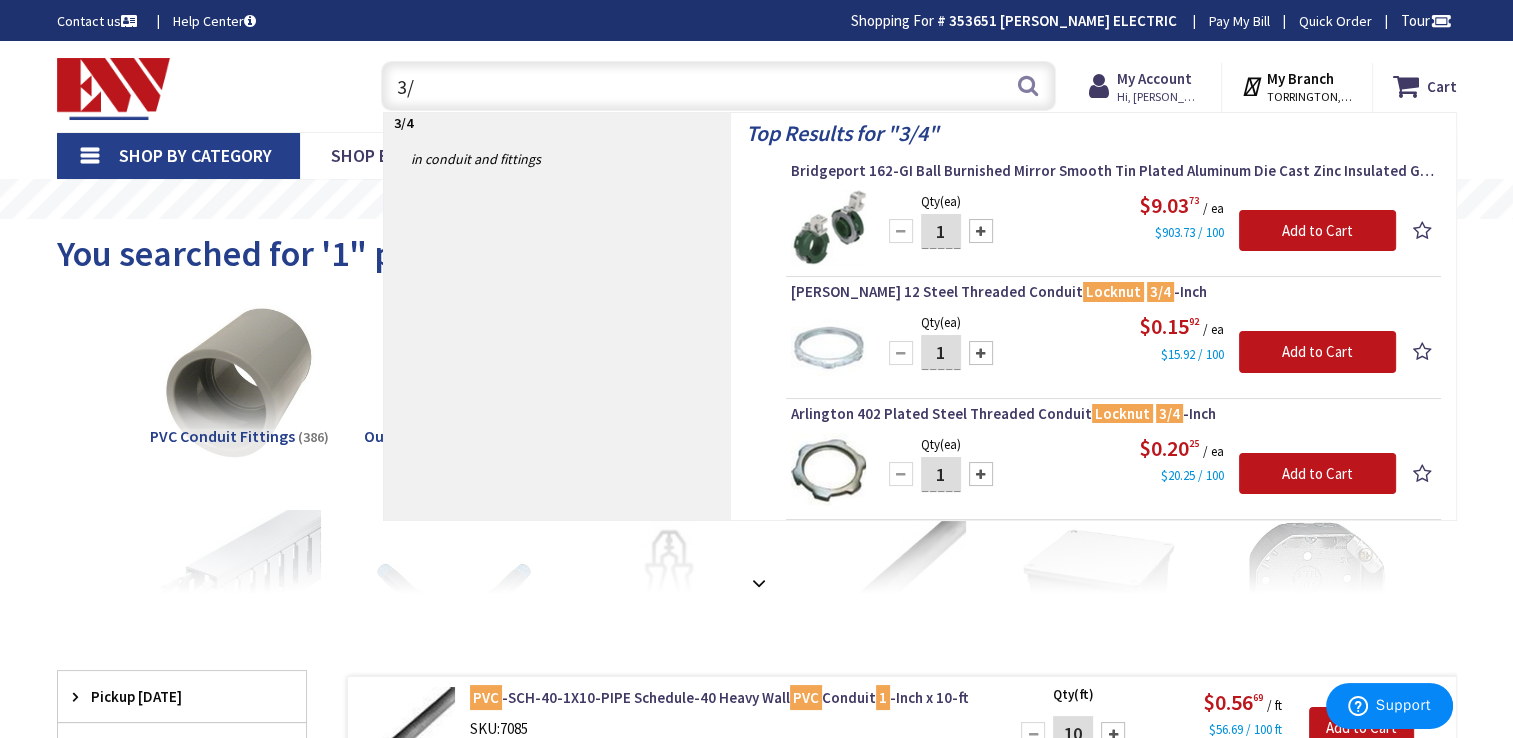type on "3" 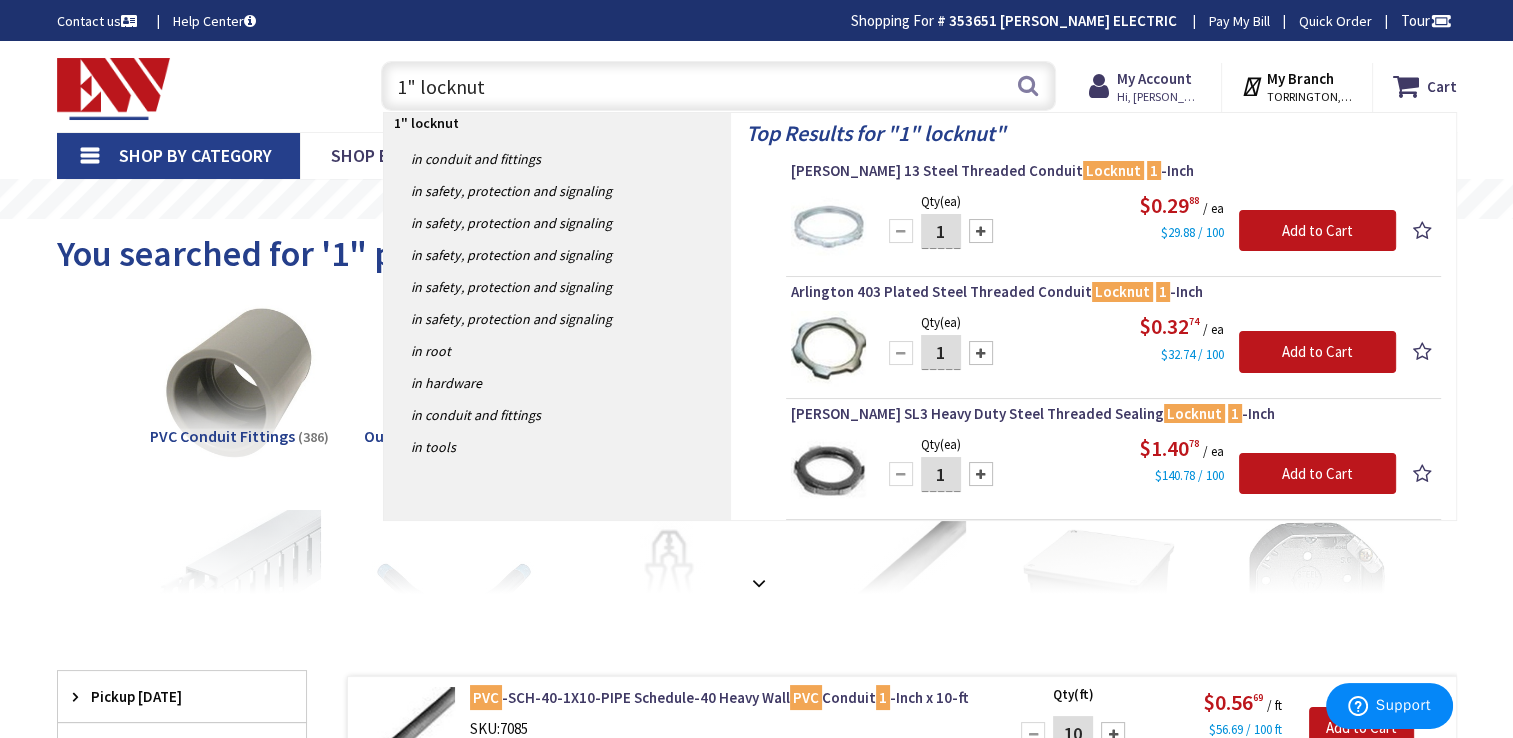 click on "1" locknut" at bounding box center (718, 86) 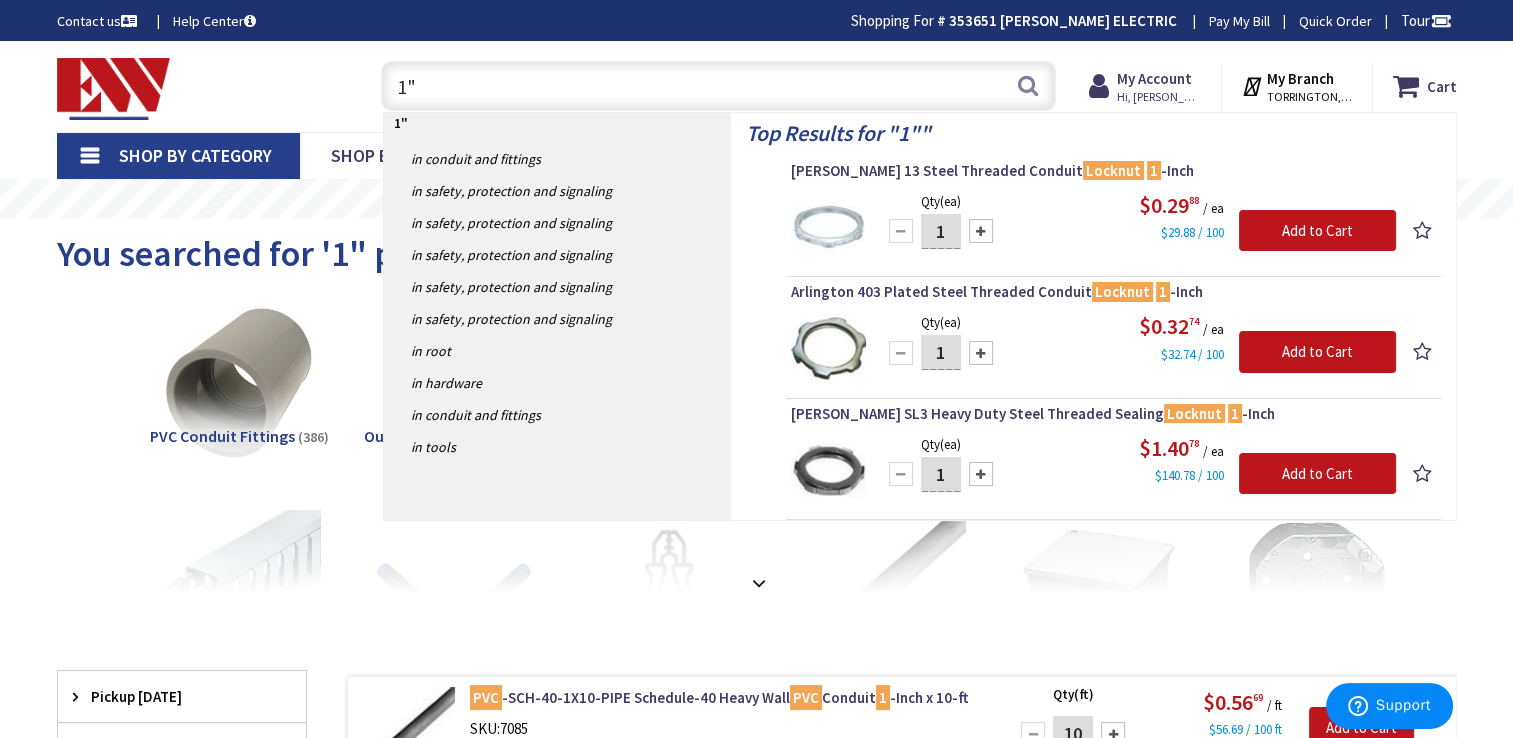 type on "1" 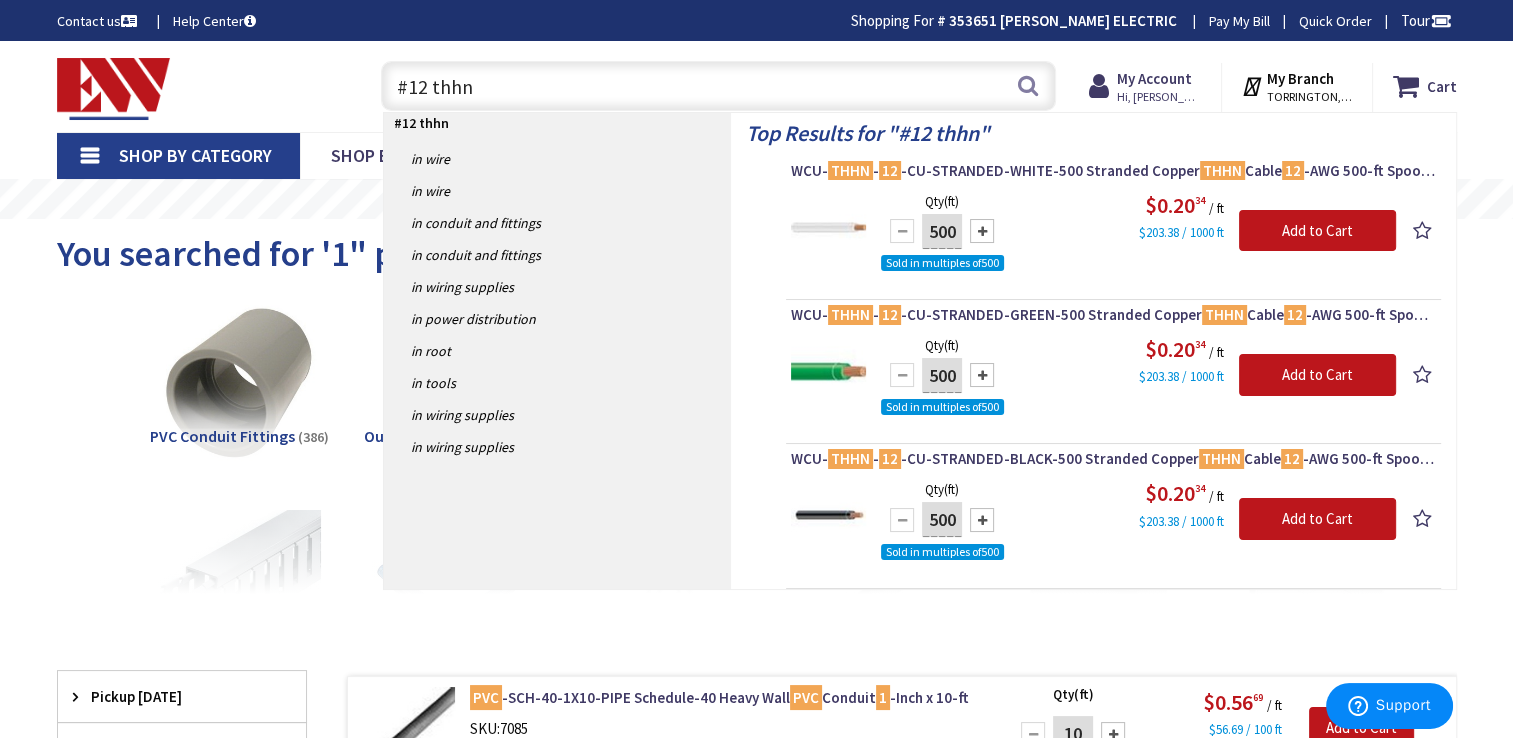 click on "Skip to Content
Toggle Nav
#12 thhn
#12 thhn
Search
Cart
My Cart
Close
You have no items in your shopping cart." at bounding box center (756, 86) 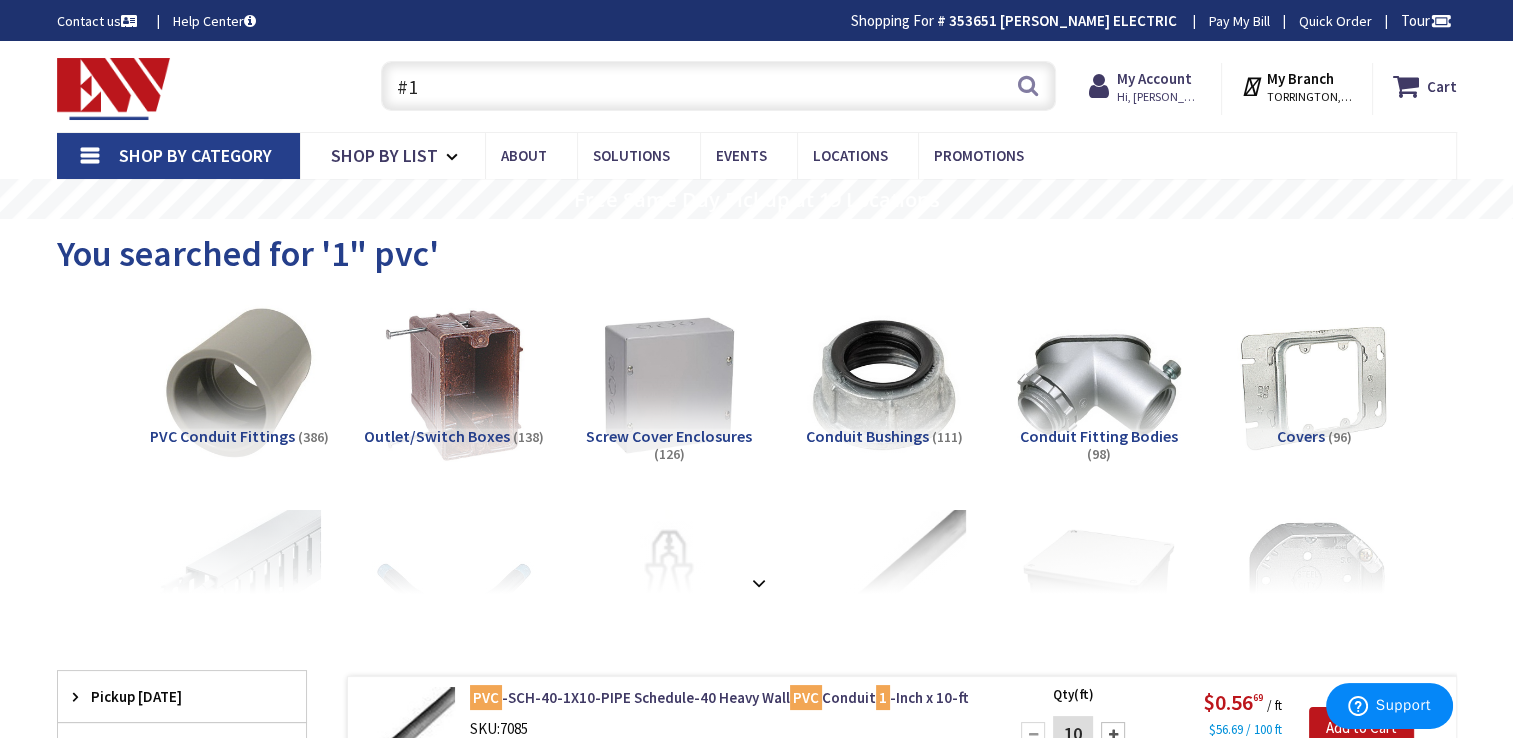 type on "#" 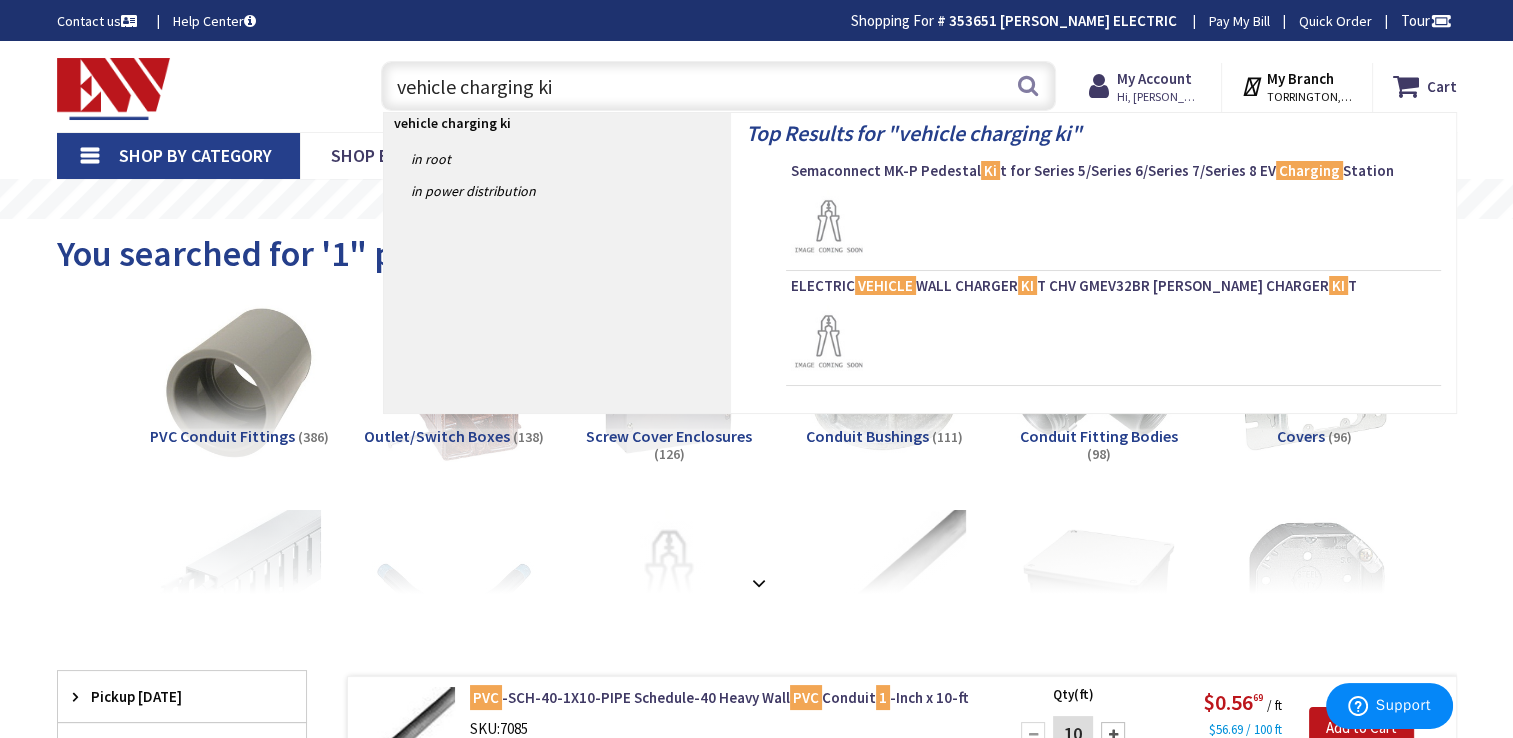 type on "vehicle charging kit" 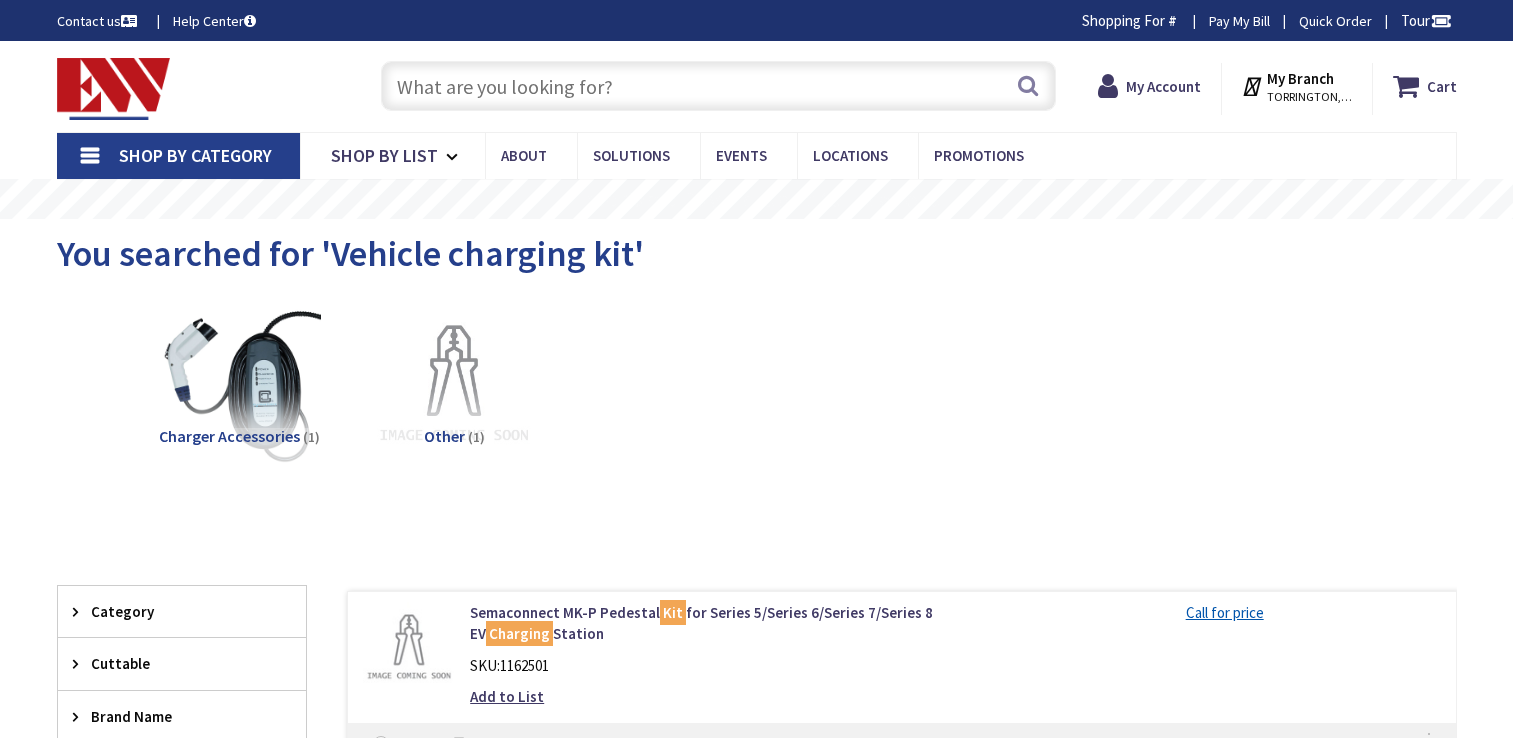 scroll, scrollTop: 0, scrollLeft: 0, axis: both 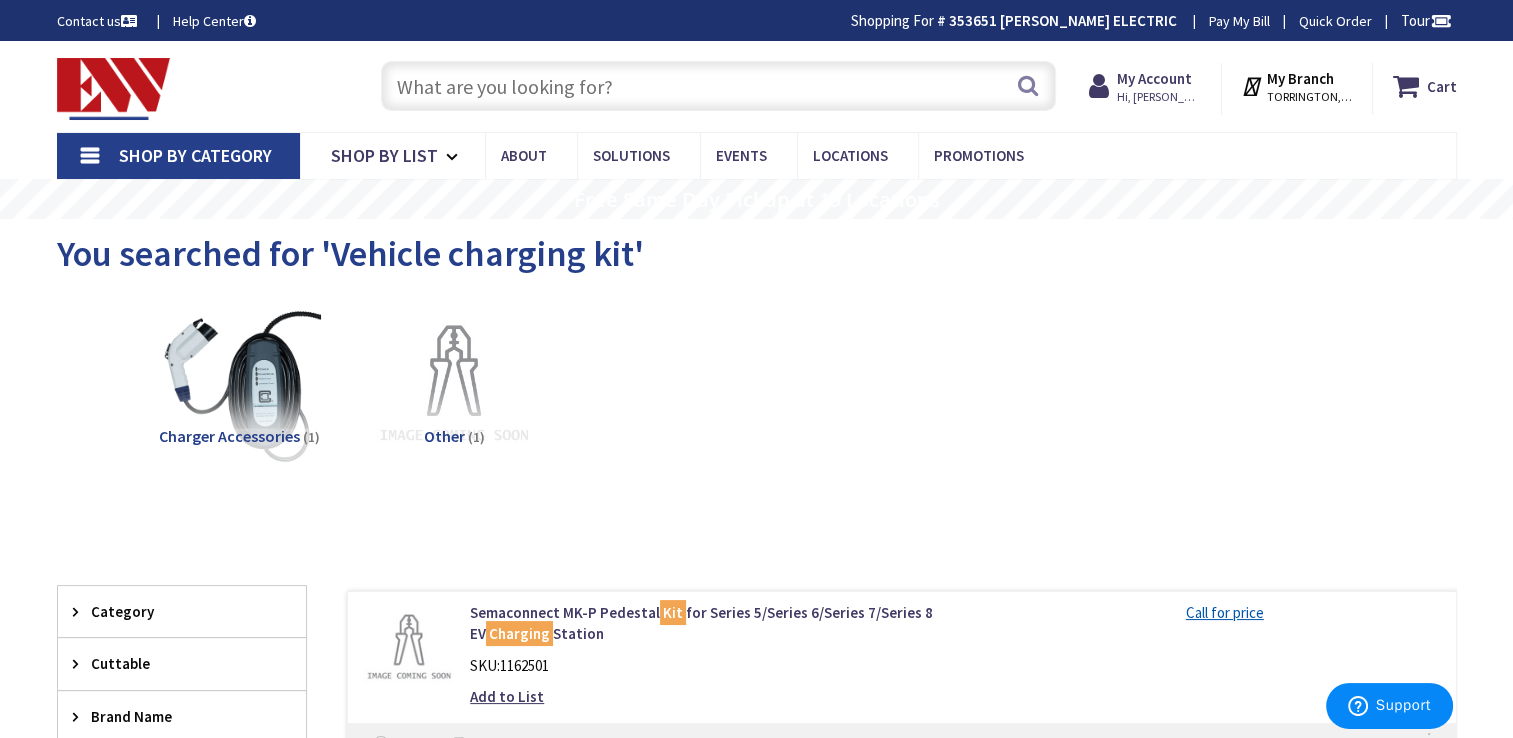 click at bounding box center (718, 86) 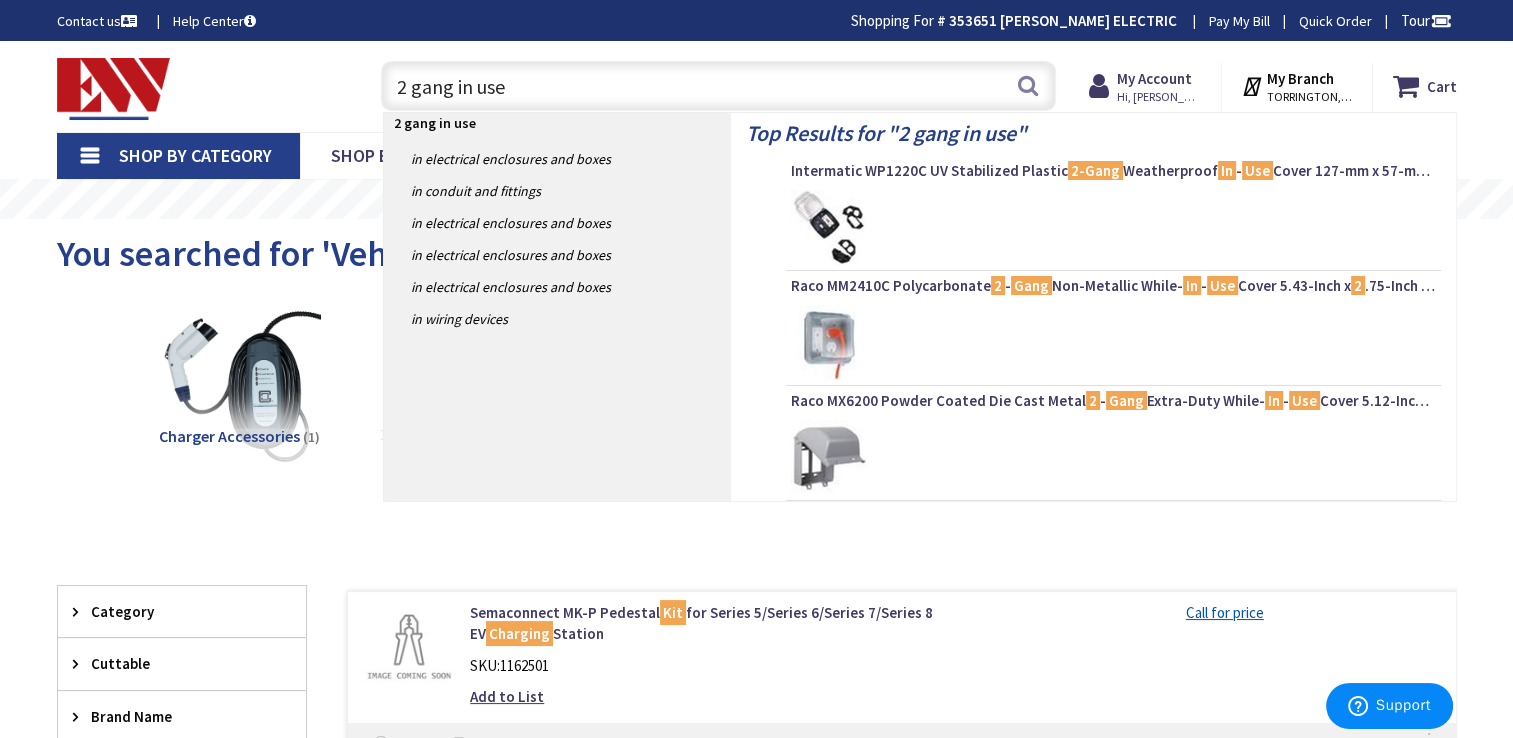 click on "2 gang in use" at bounding box center [718, 86] 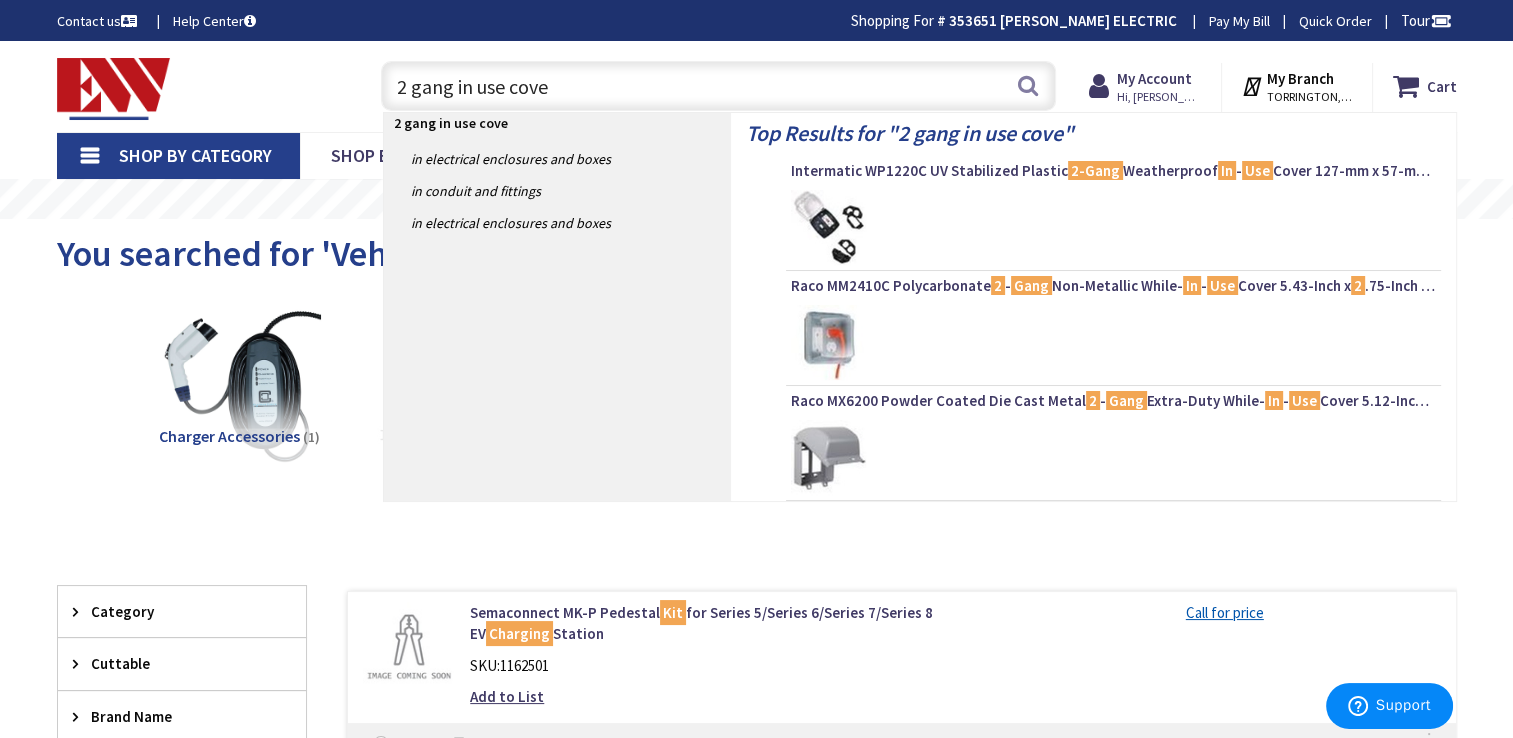 type on "2 gang in use cover" 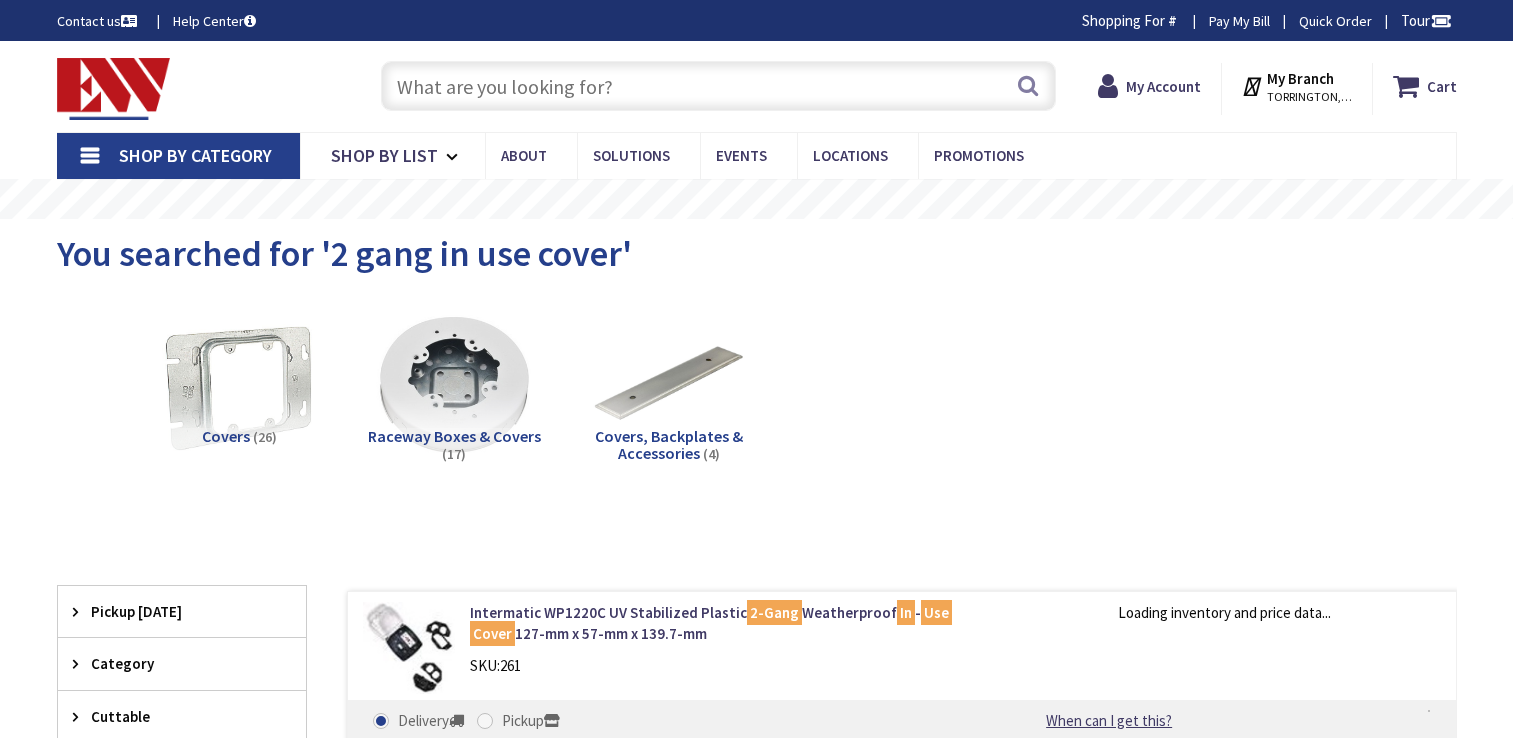 scroll, scrollTop: 0, scrollLeft: 0, axis: both 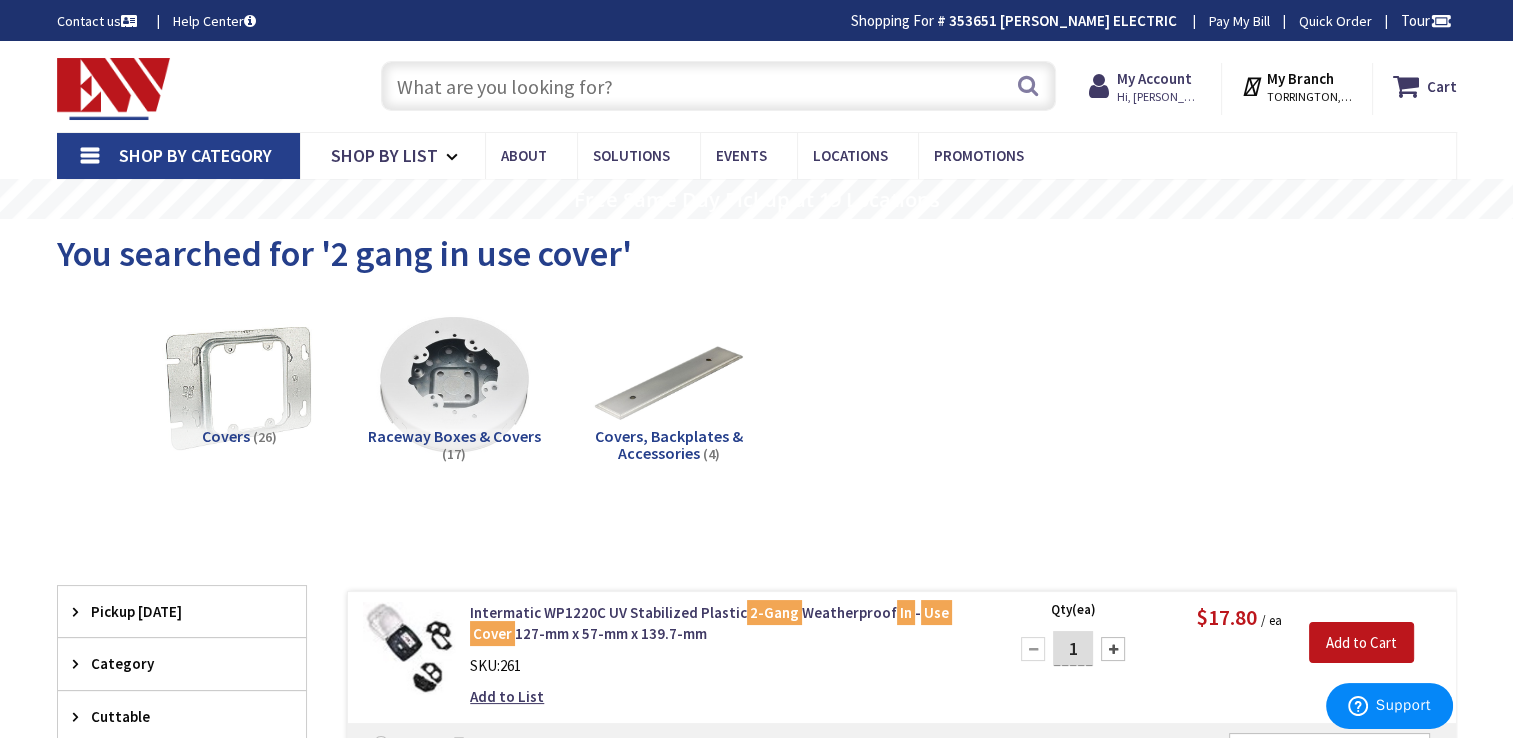 click on "Skip to Content
Toggle Nav
Search
Cart
My Cart
Close" at bounding box center [757, 86] 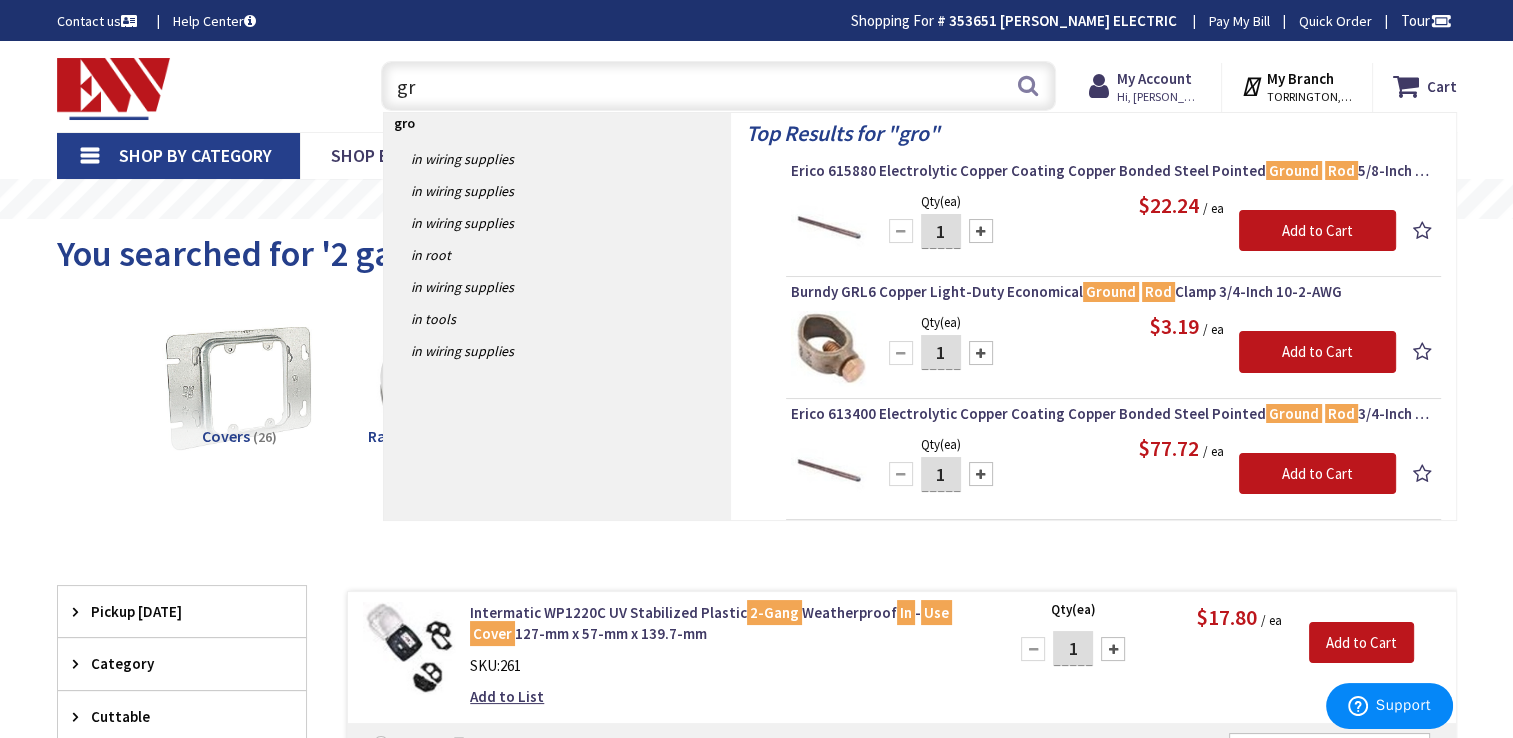 type on "g" 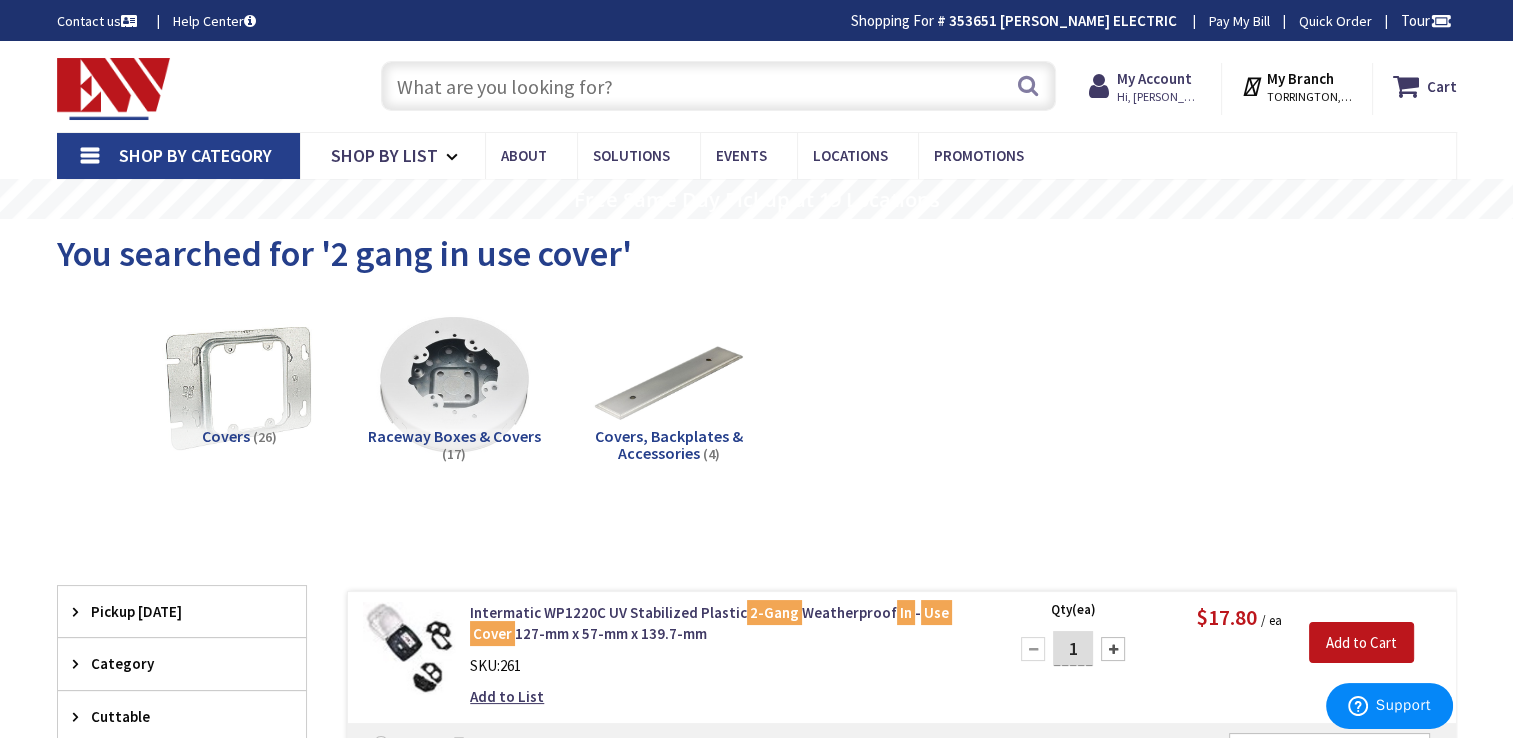 type on "3" 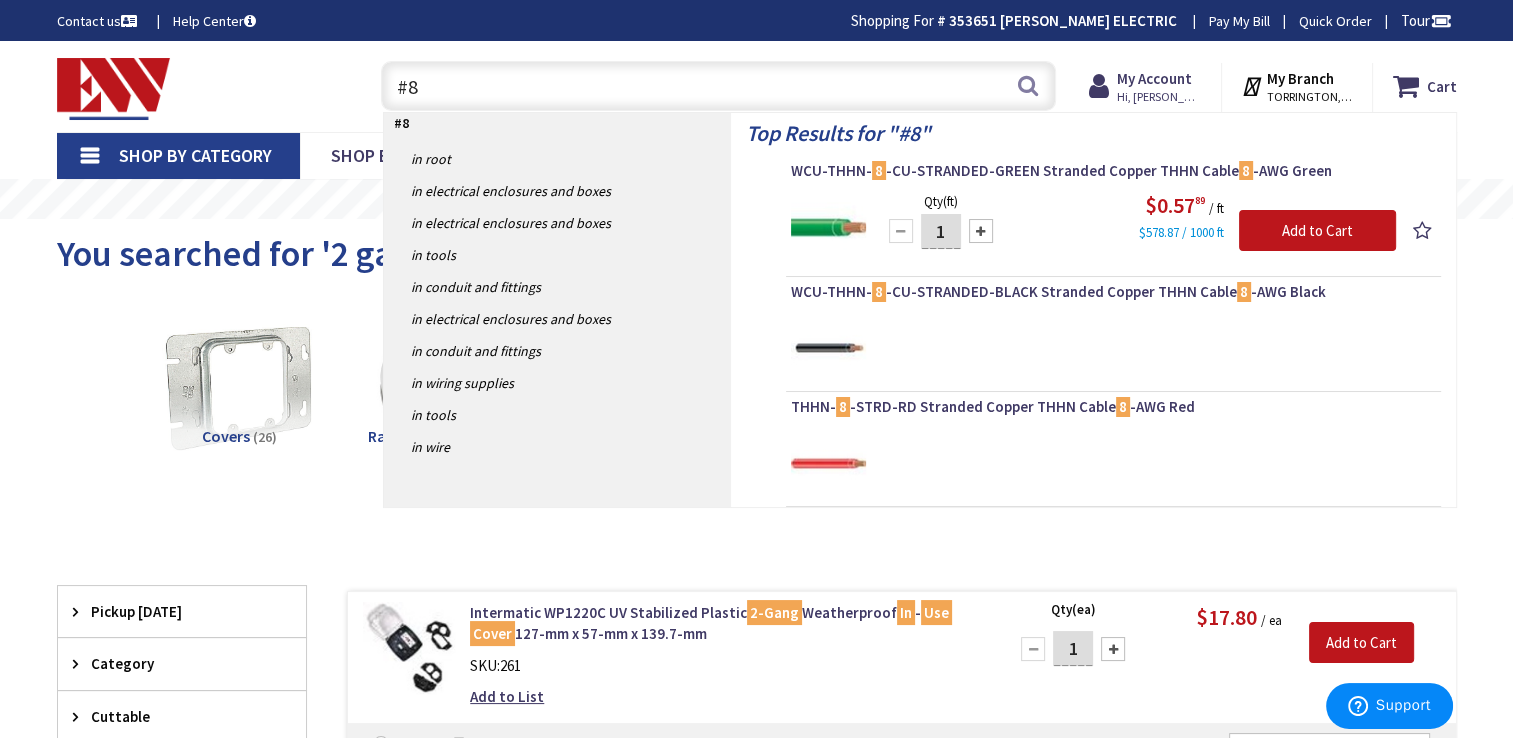 type on "#8" 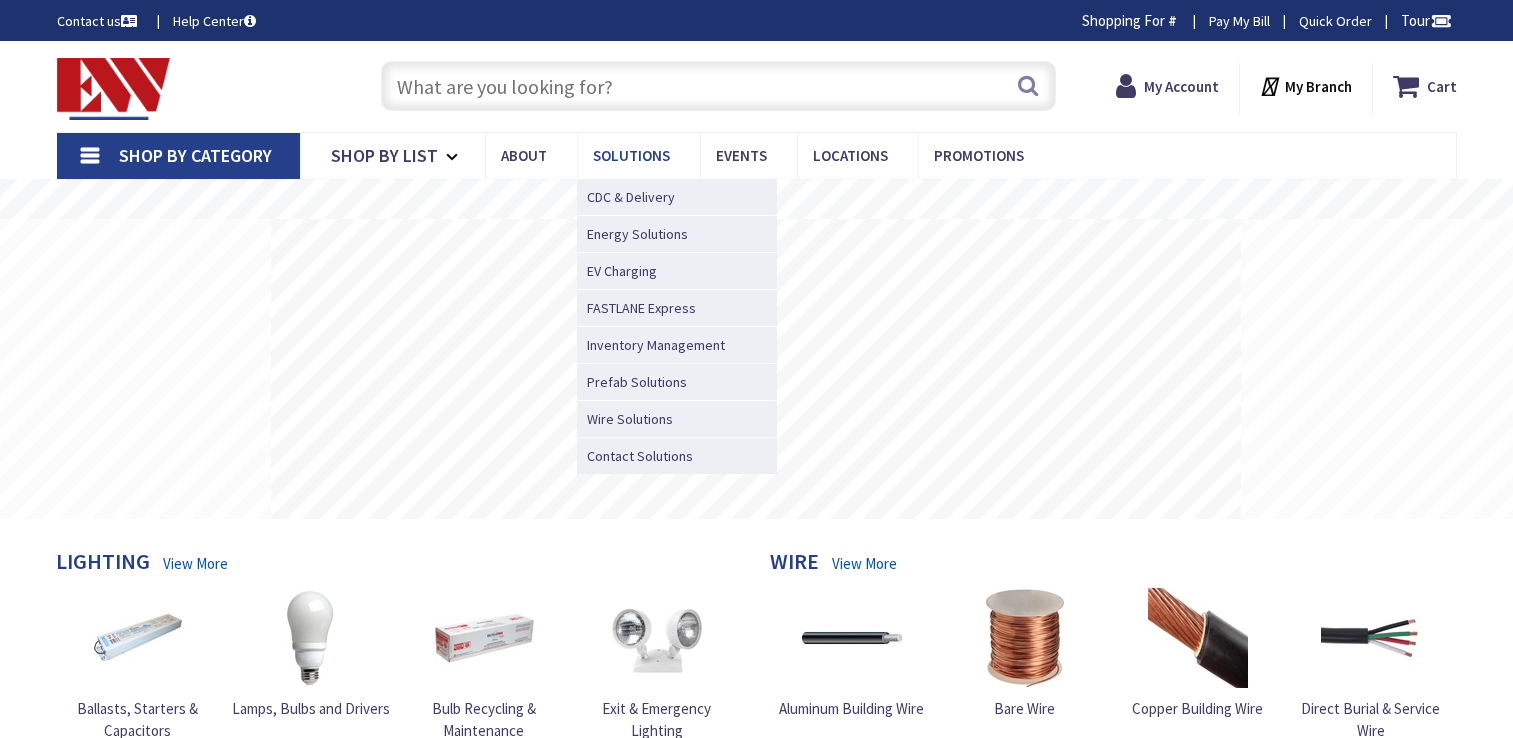 scroll, scrollTop: 0, scrollLeft: 0, axis: both 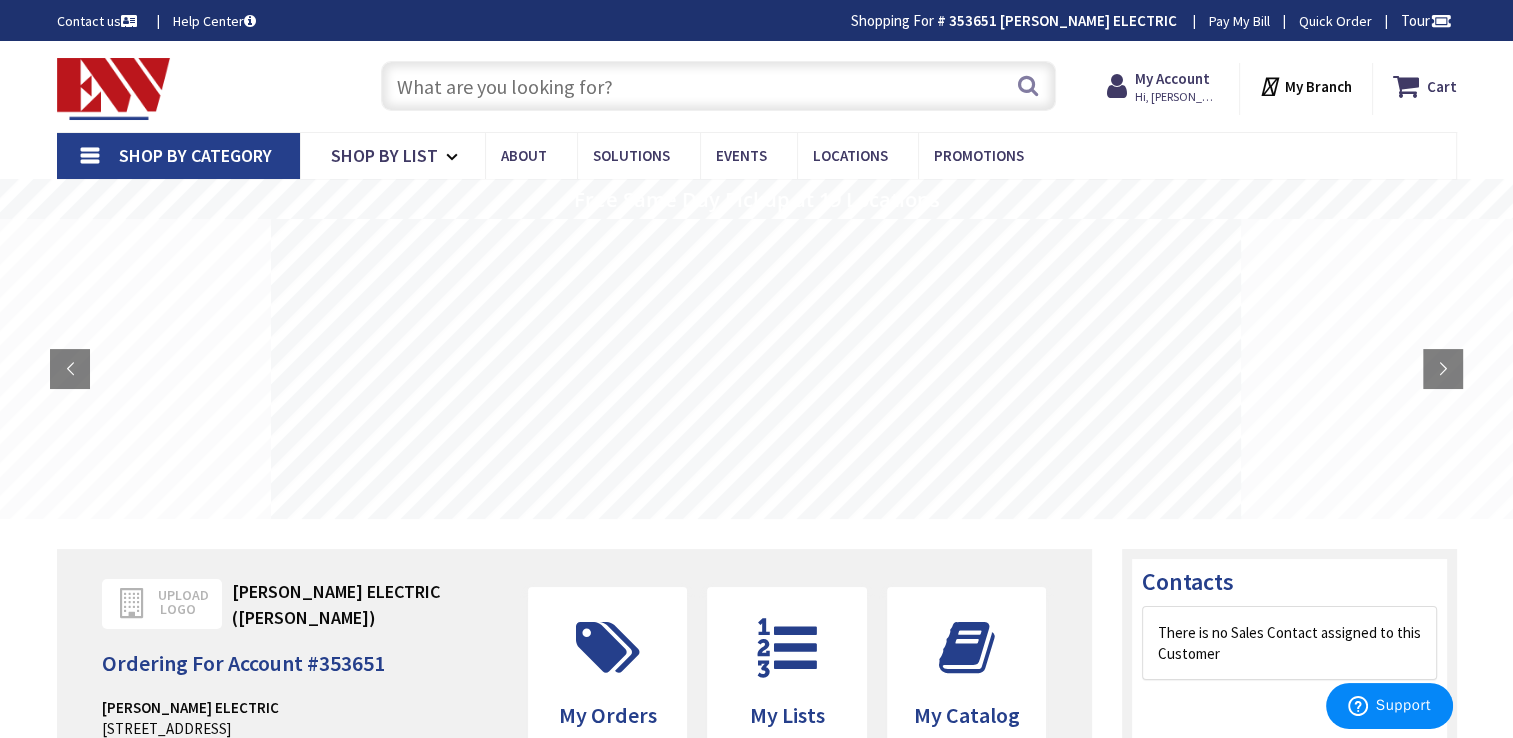 click at bounding box center [718, 86] 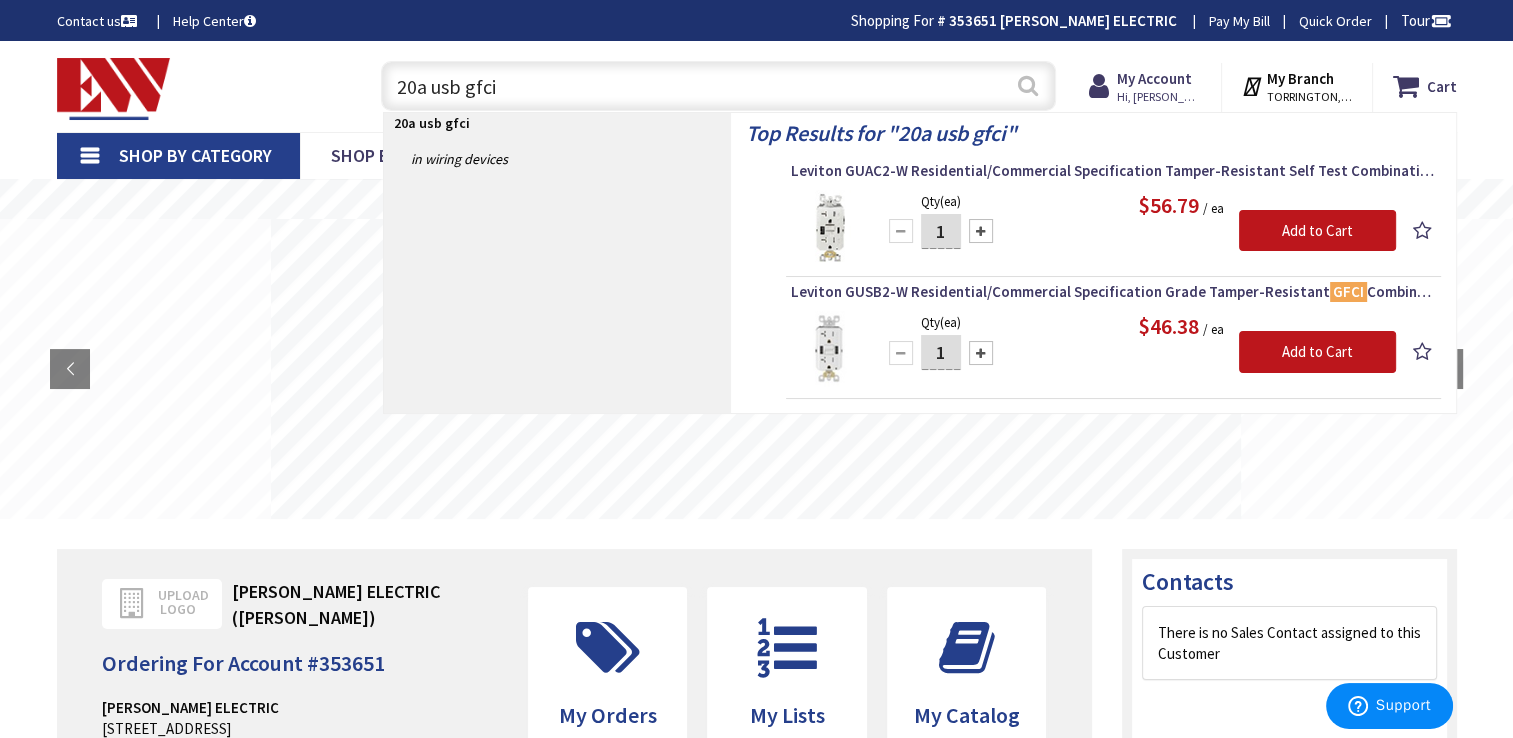 type on "20a usb gfci" 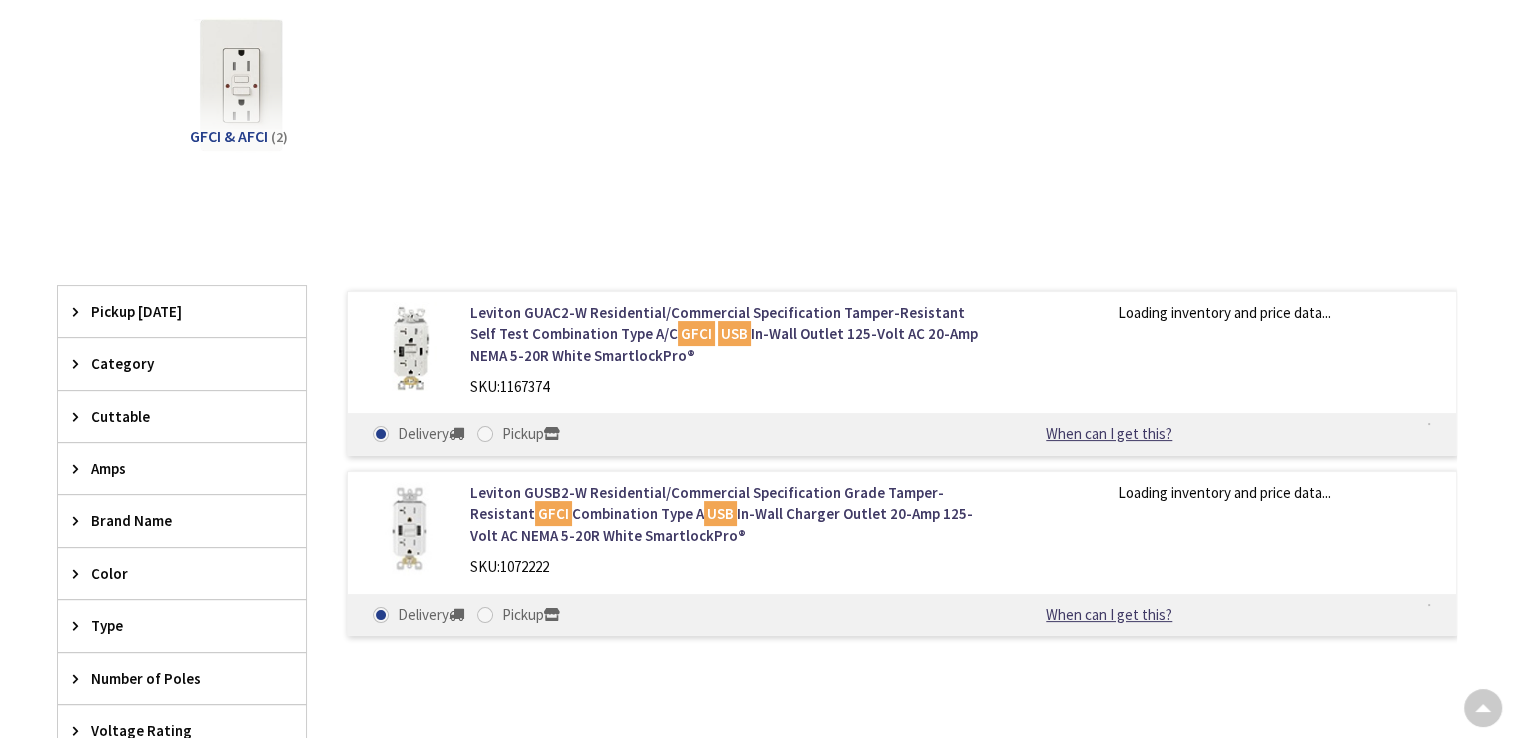 scroll, scrollTop: 300, scrollLeft: 0, axis: vertical 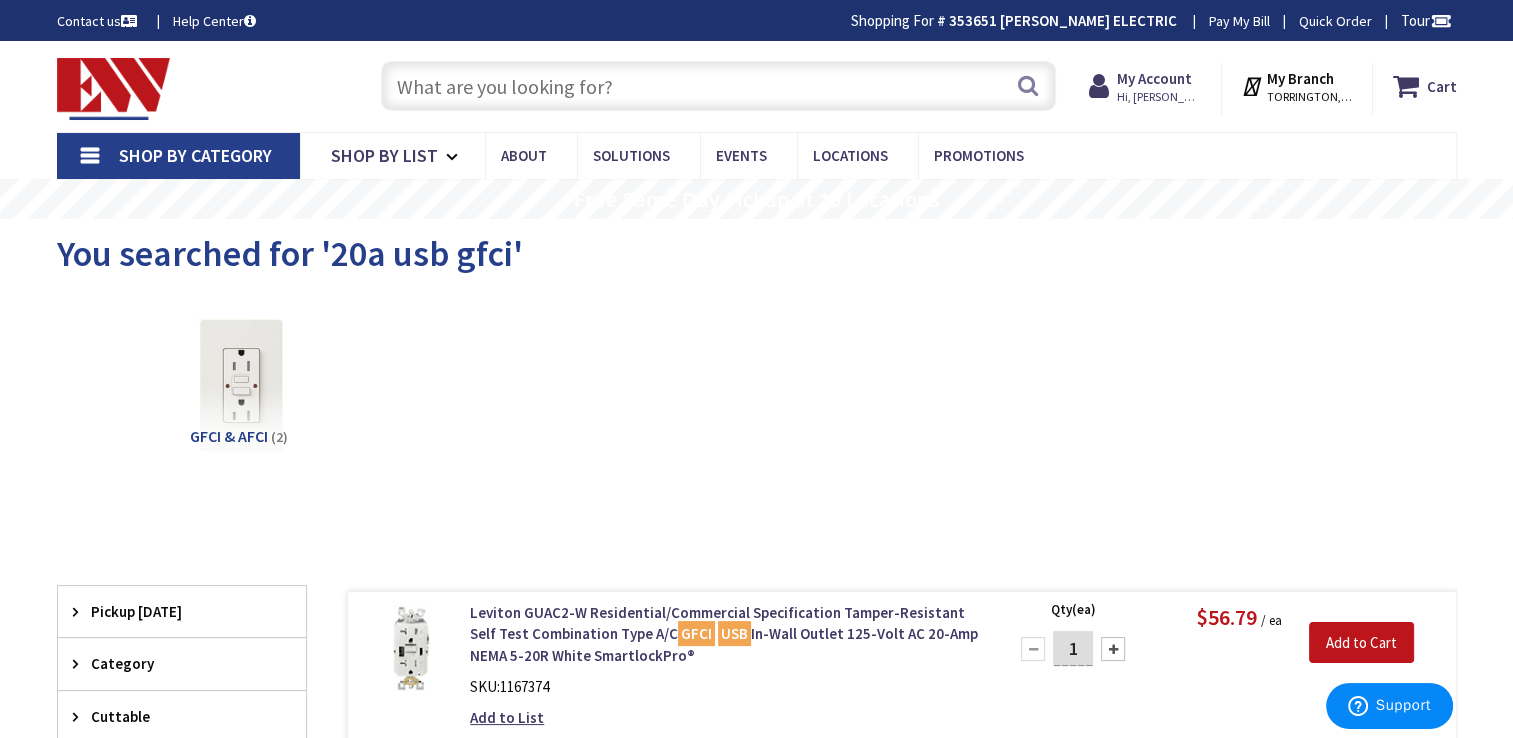 click at bounding box center [718, 86] 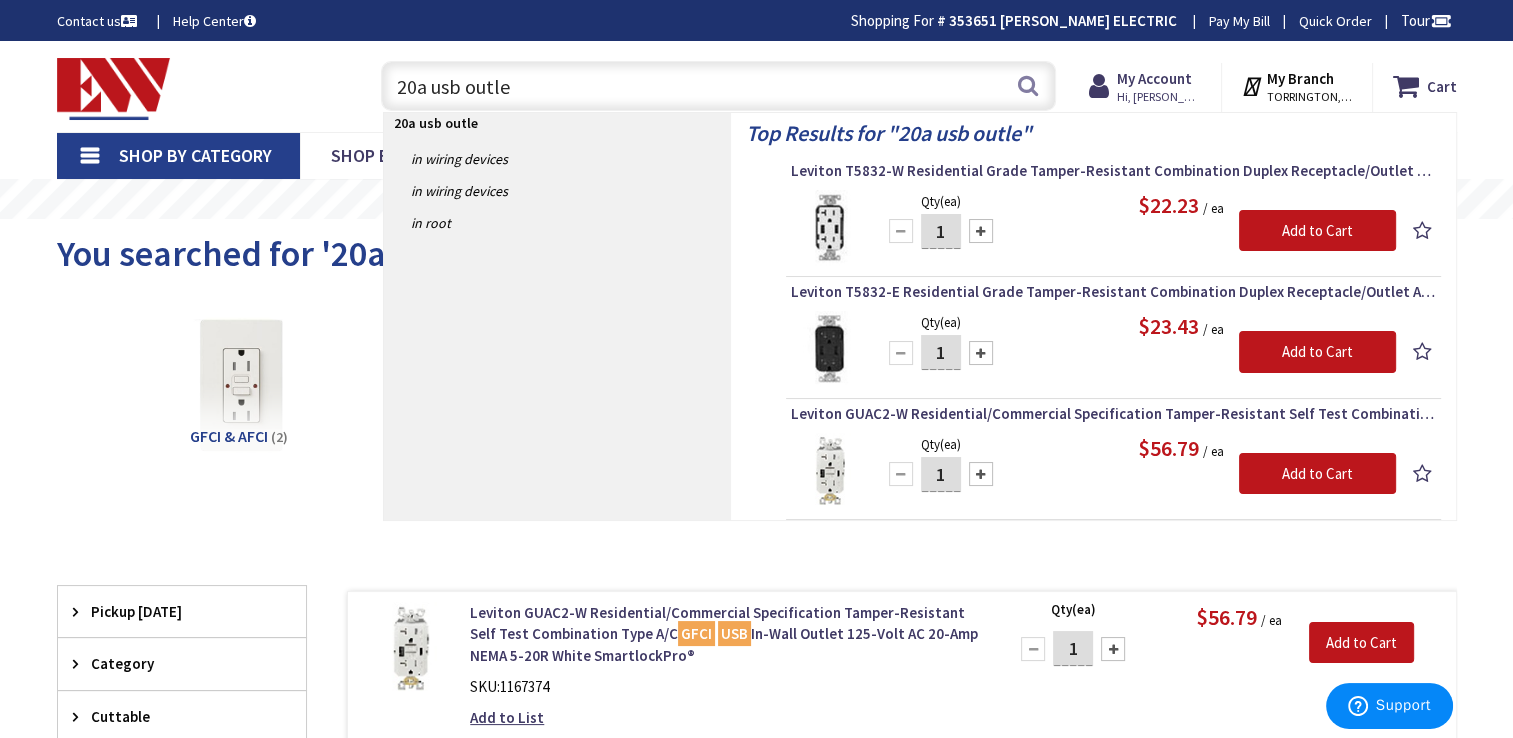 type on "20a usb outlet" 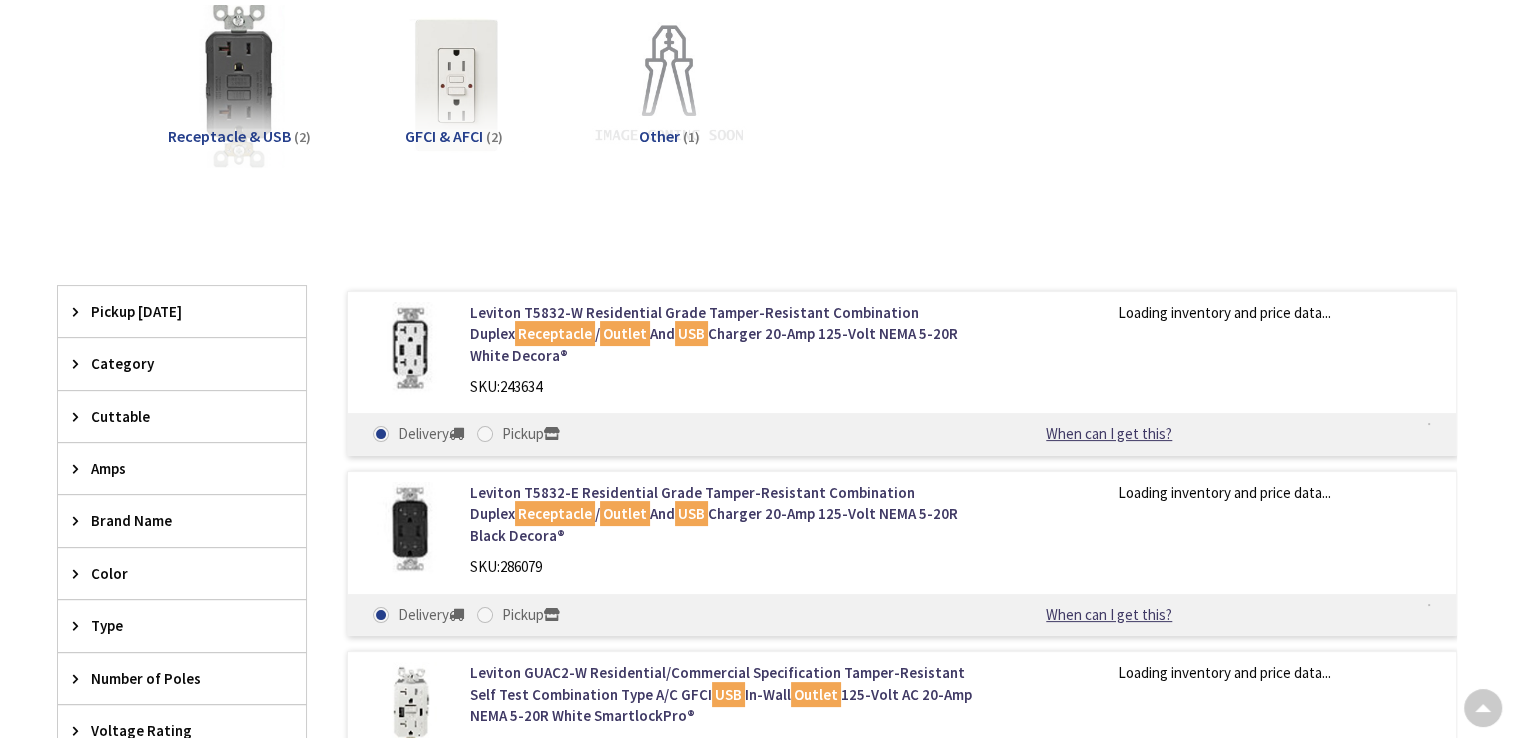 scroll, scrollTop: 300, scrollLeft: 0, axis: vertical 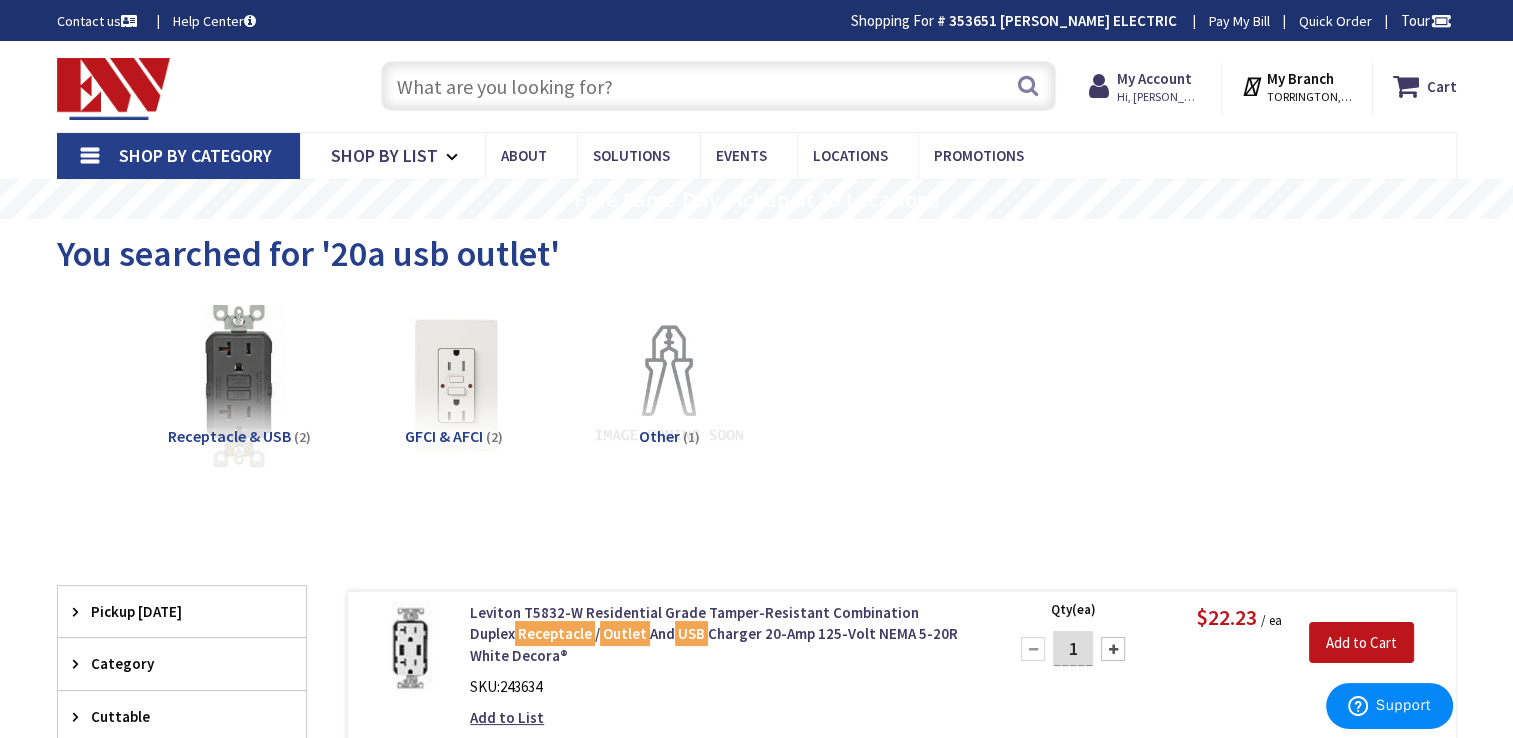 click at bounding box center [718, 86] 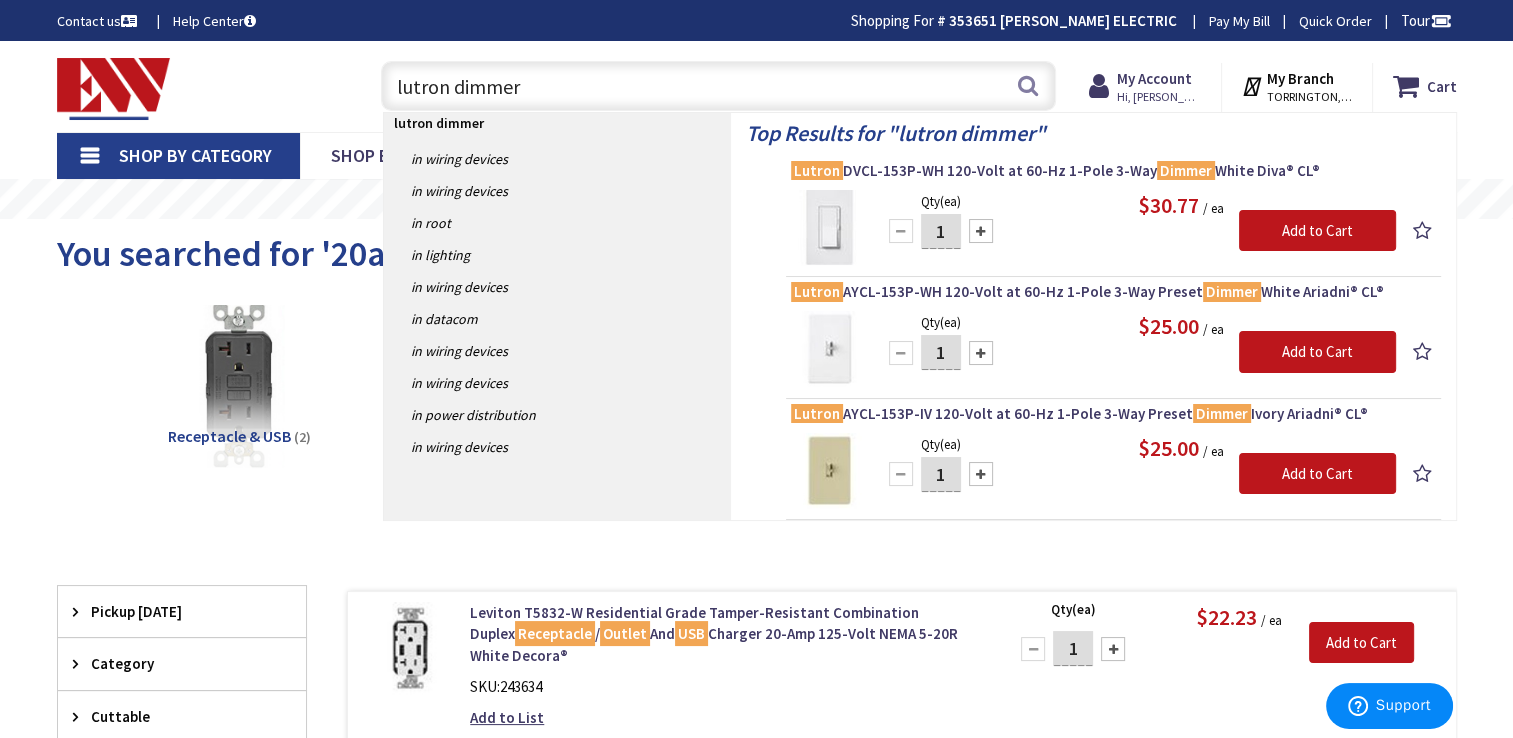 type on "lutron dimmer" 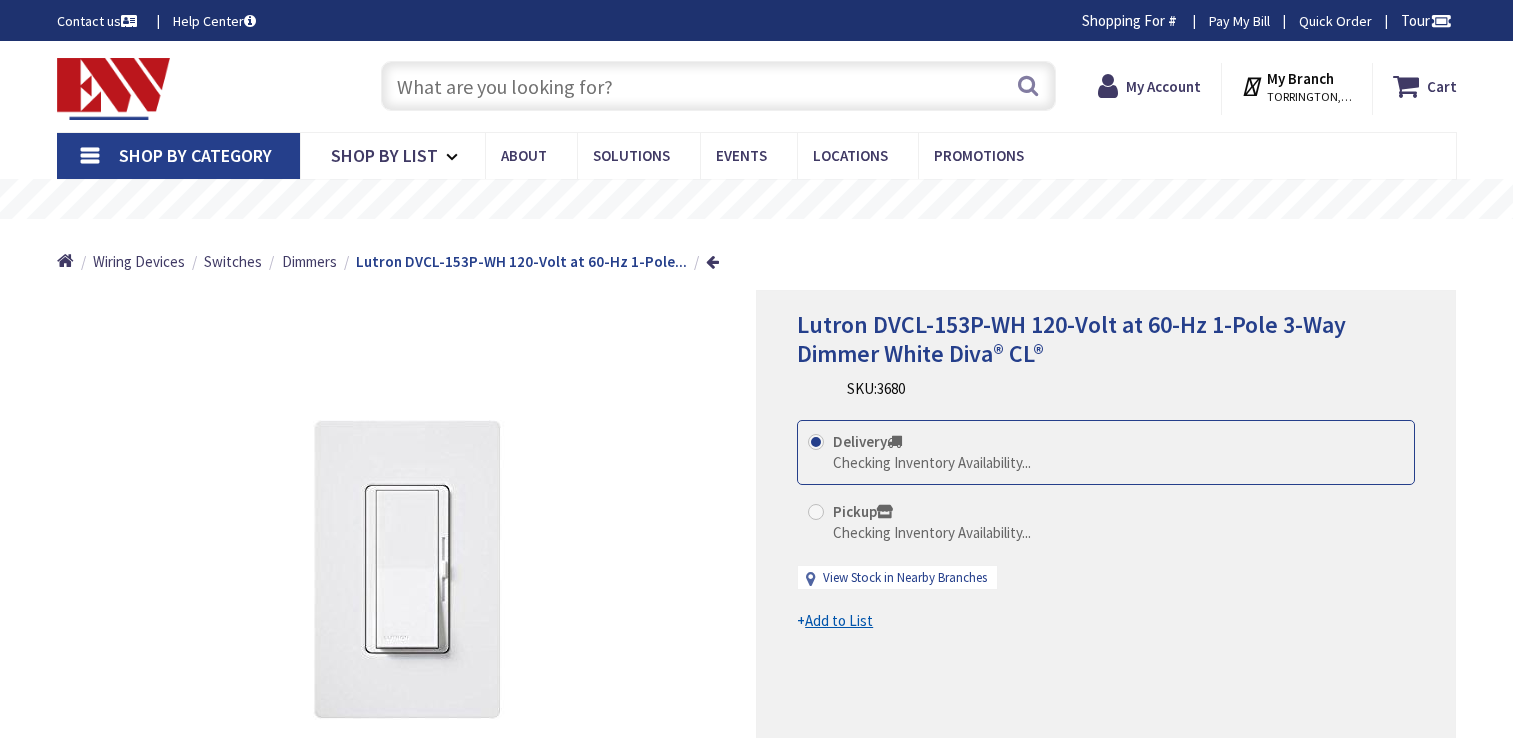 scroll, scrollTop: 0, scrollLeft: 0, axis: both 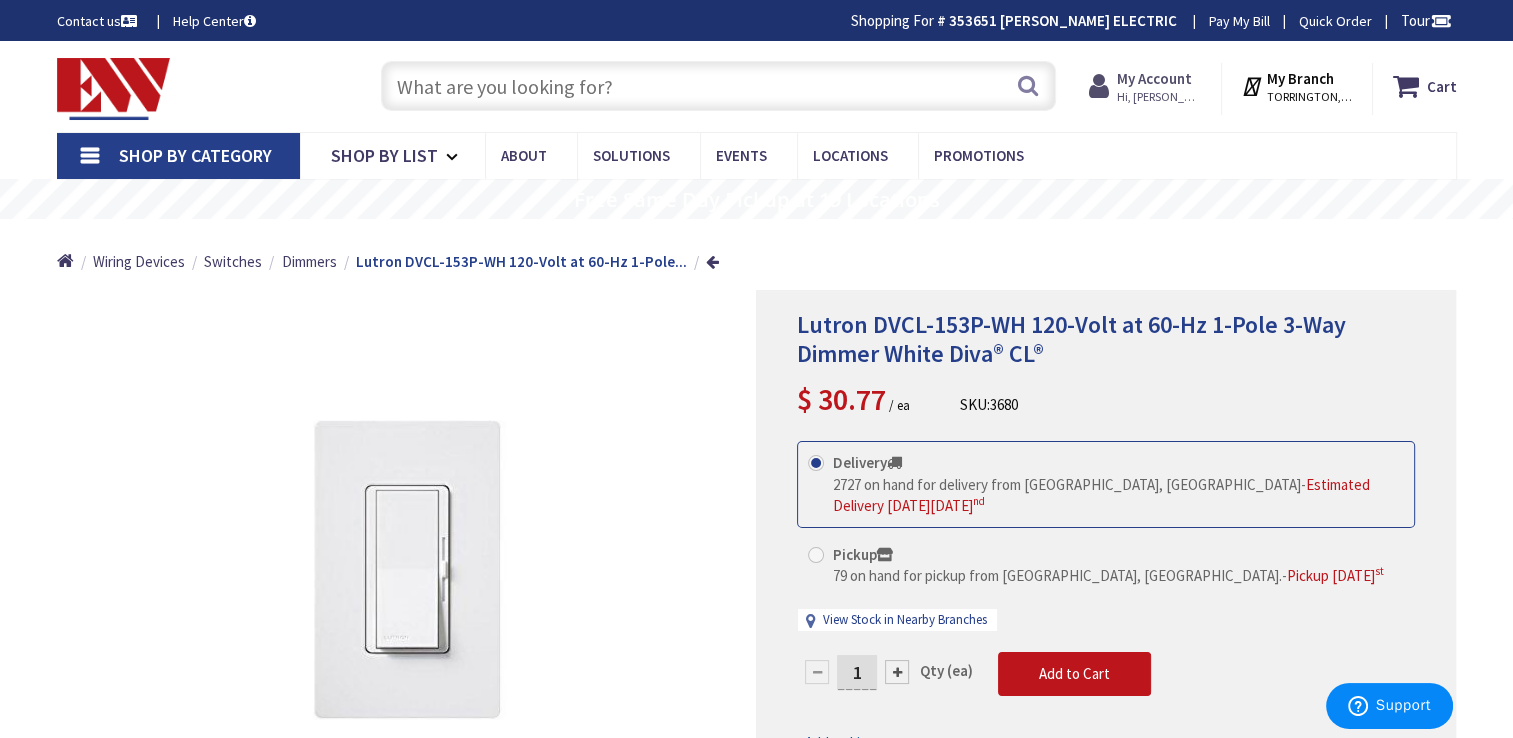 click on "My Account" 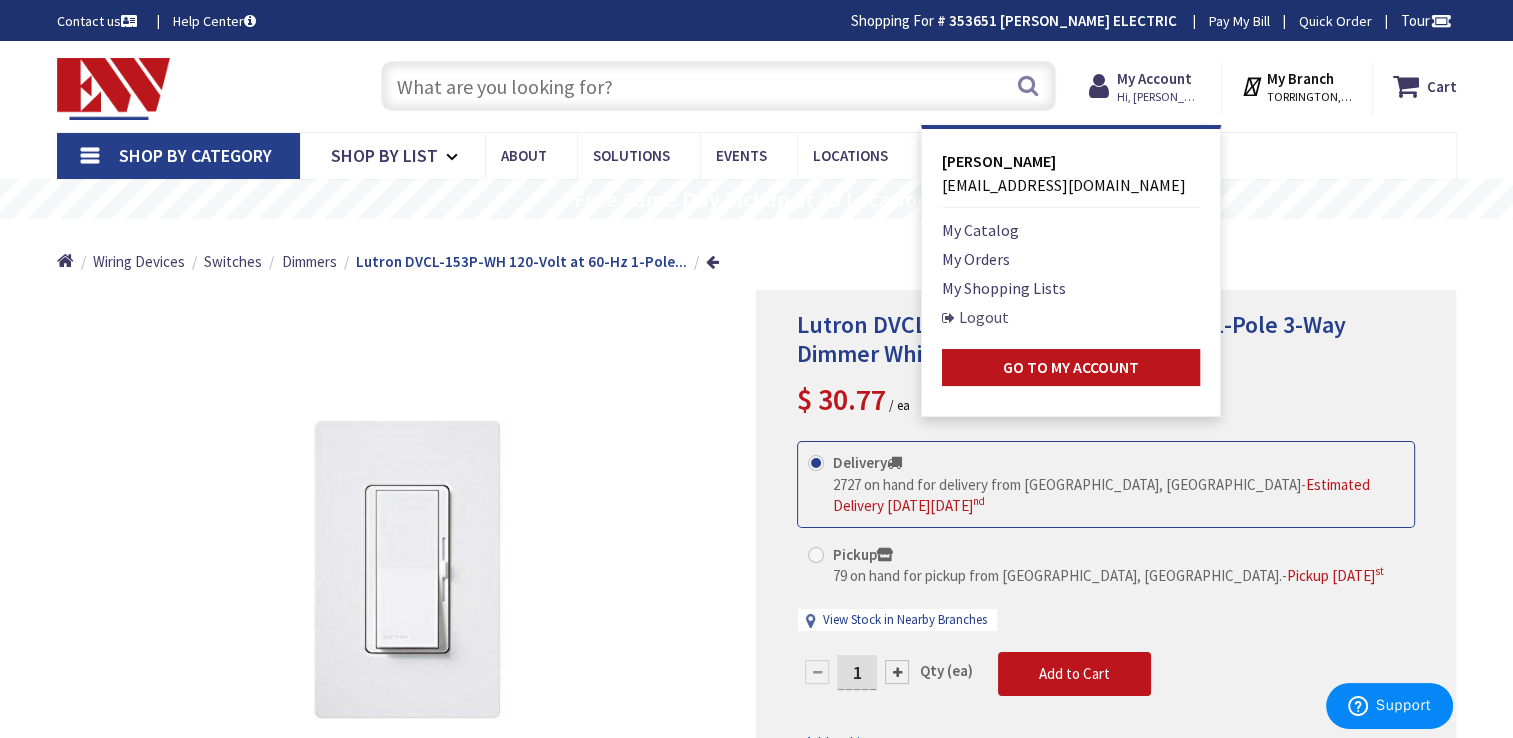 click on "Logout" 